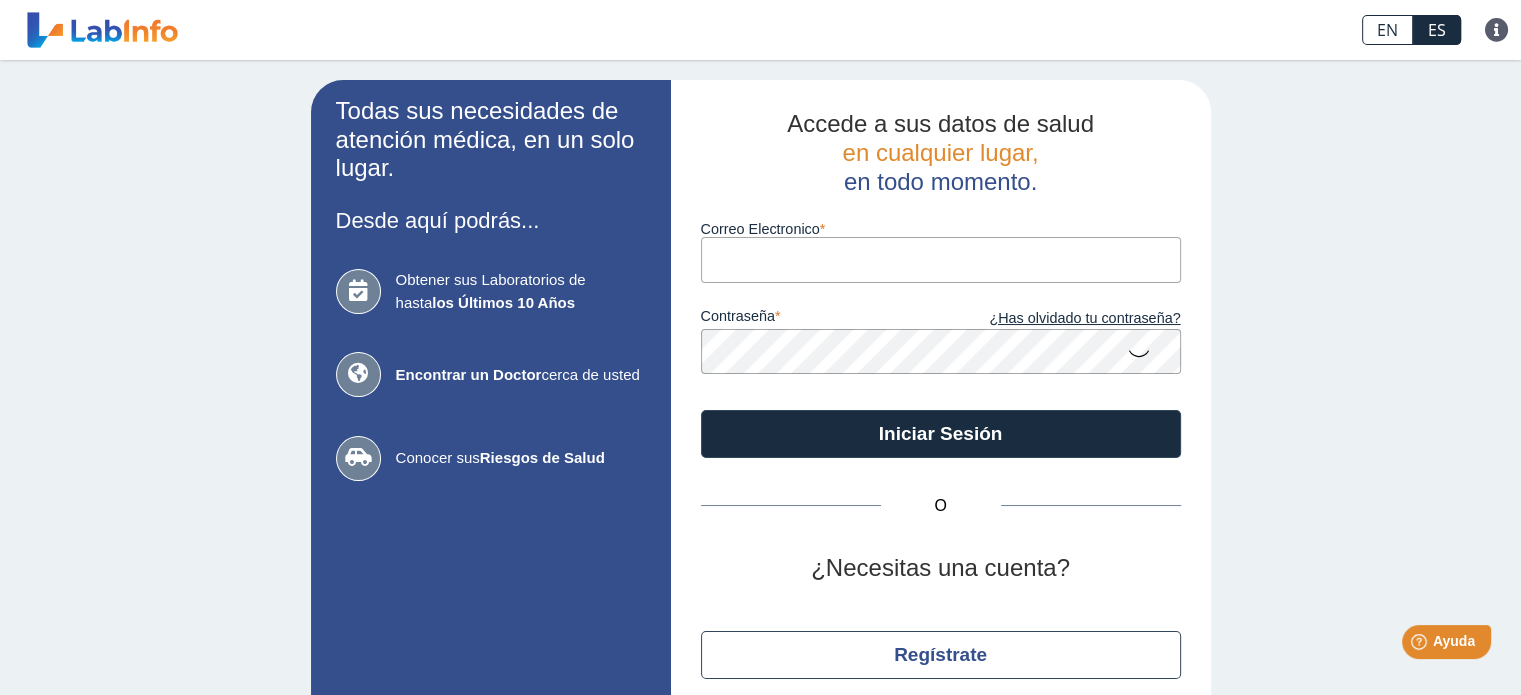 scroll, scrollTop: 0, scrollLeft: 0, axis: both 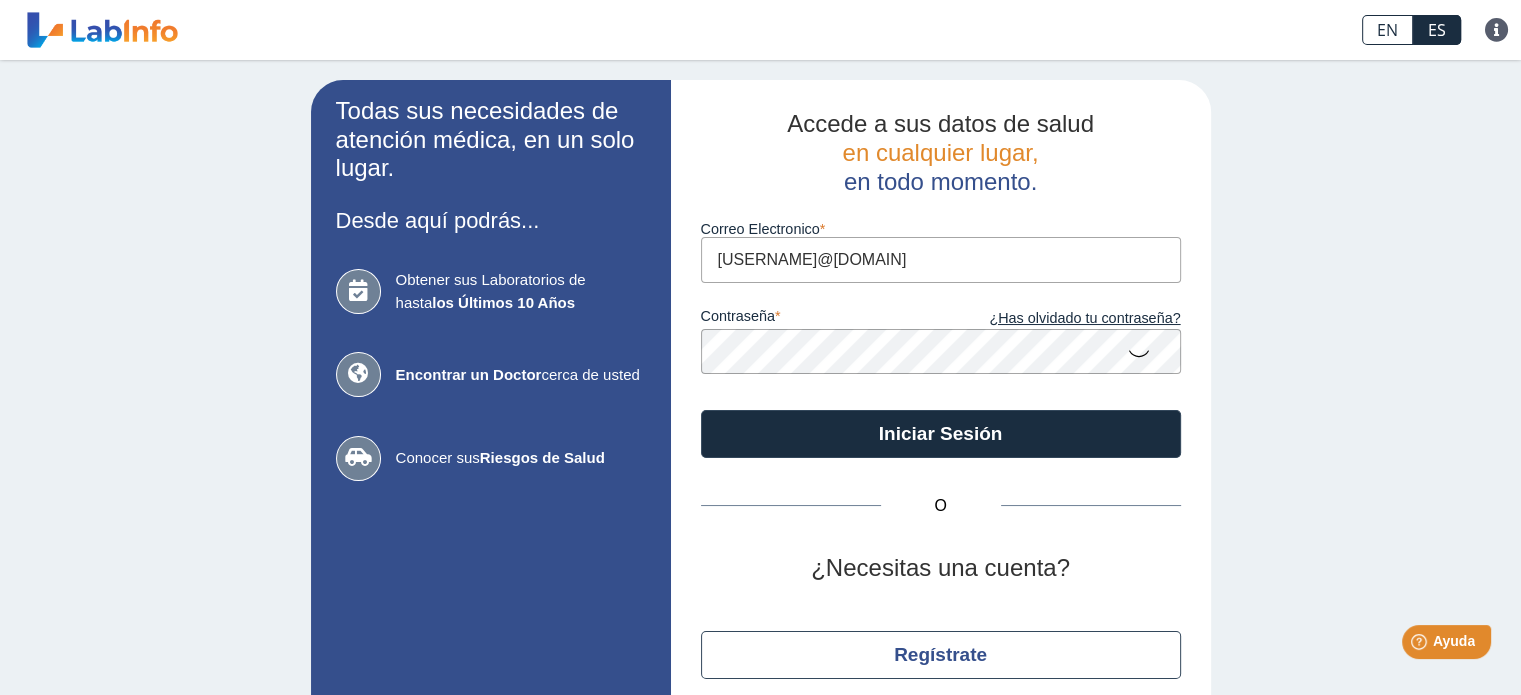 type on "[USERNAME]@[DOMAIN]" 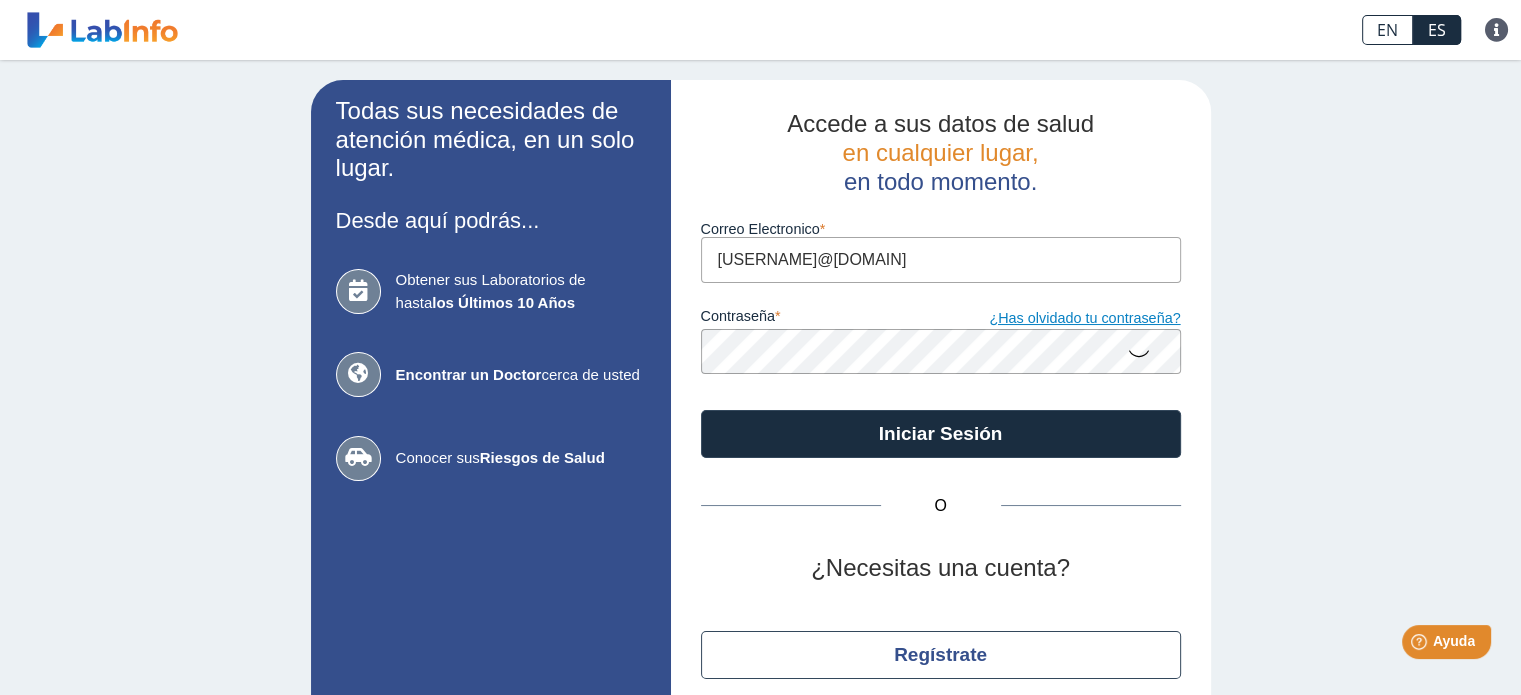 click on "¿Has olvidado tu contraseña?" 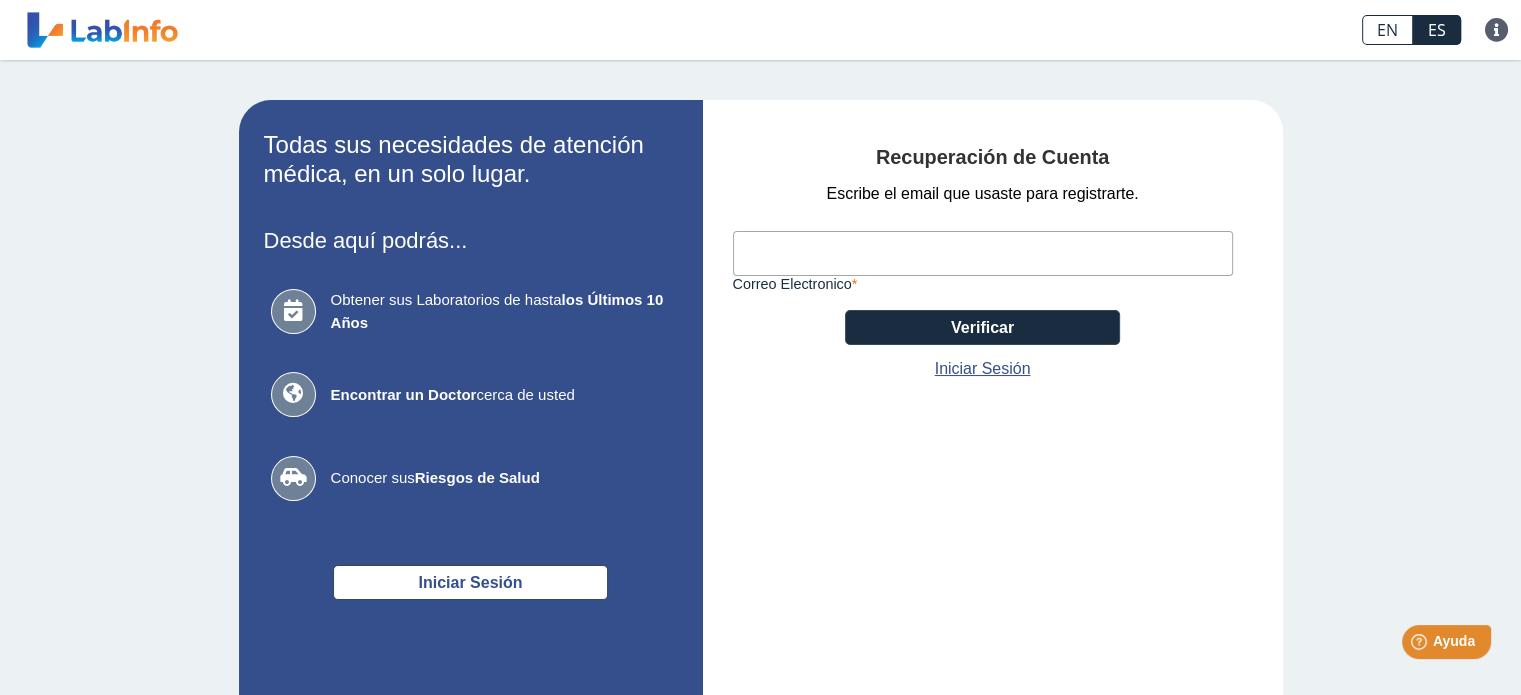 click on "Correo Electronico" at bounding box center [983, 253] 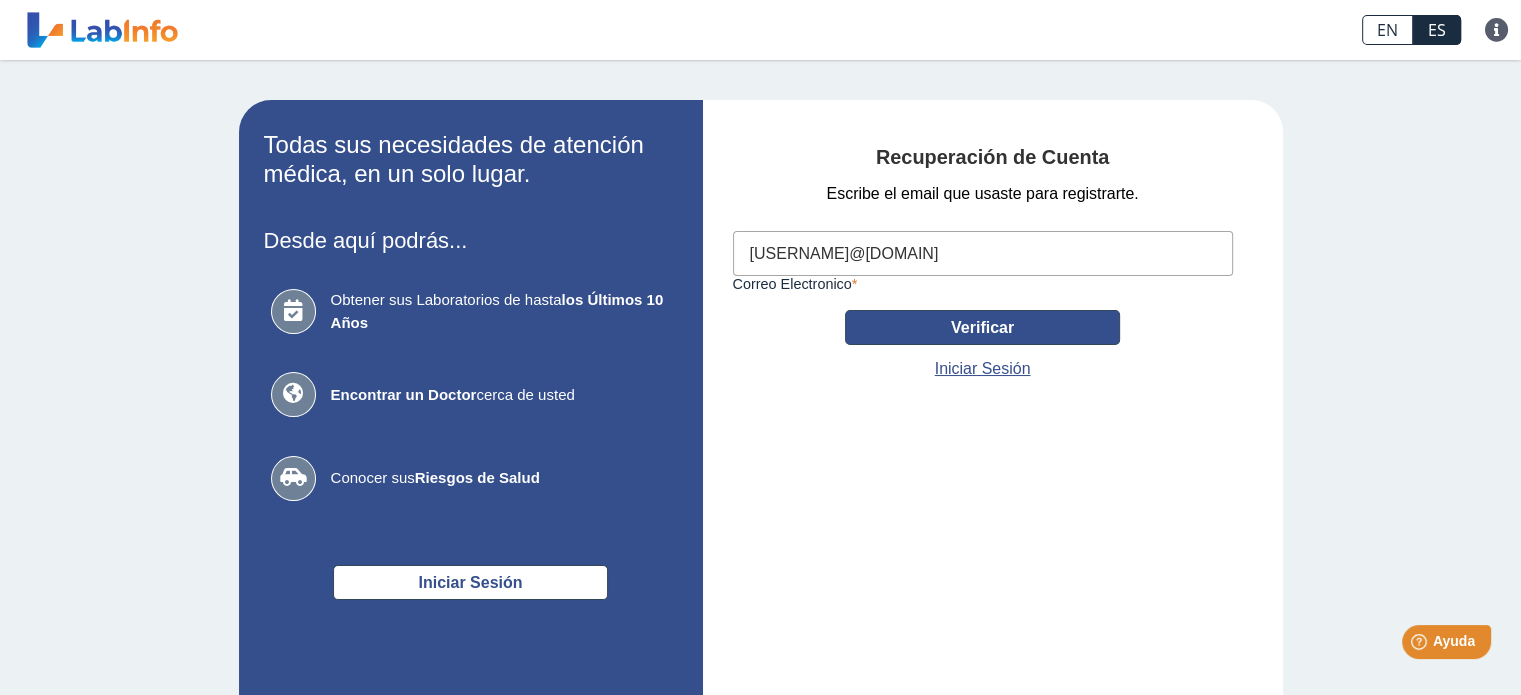 click on "Verificar" 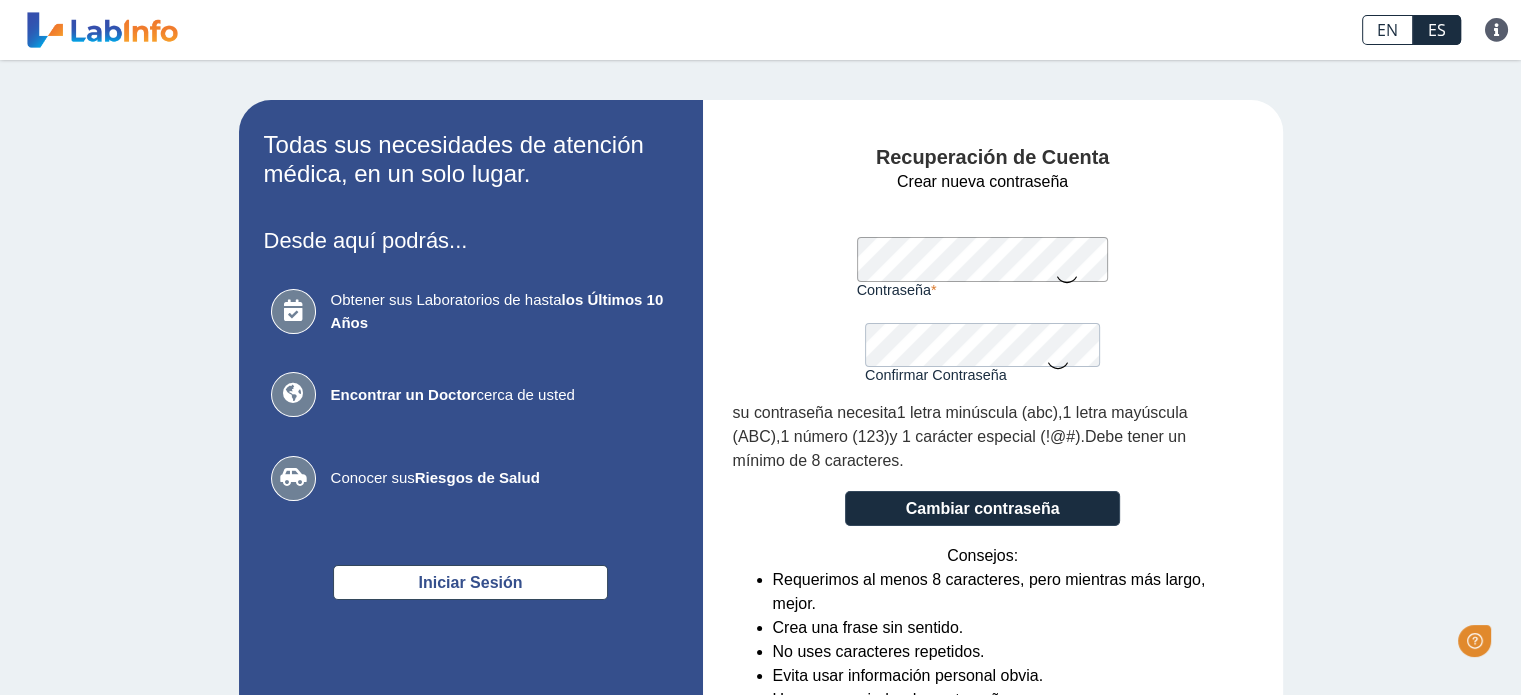scroll, scrollTop: 0, scrollLeft: 0, axis: both 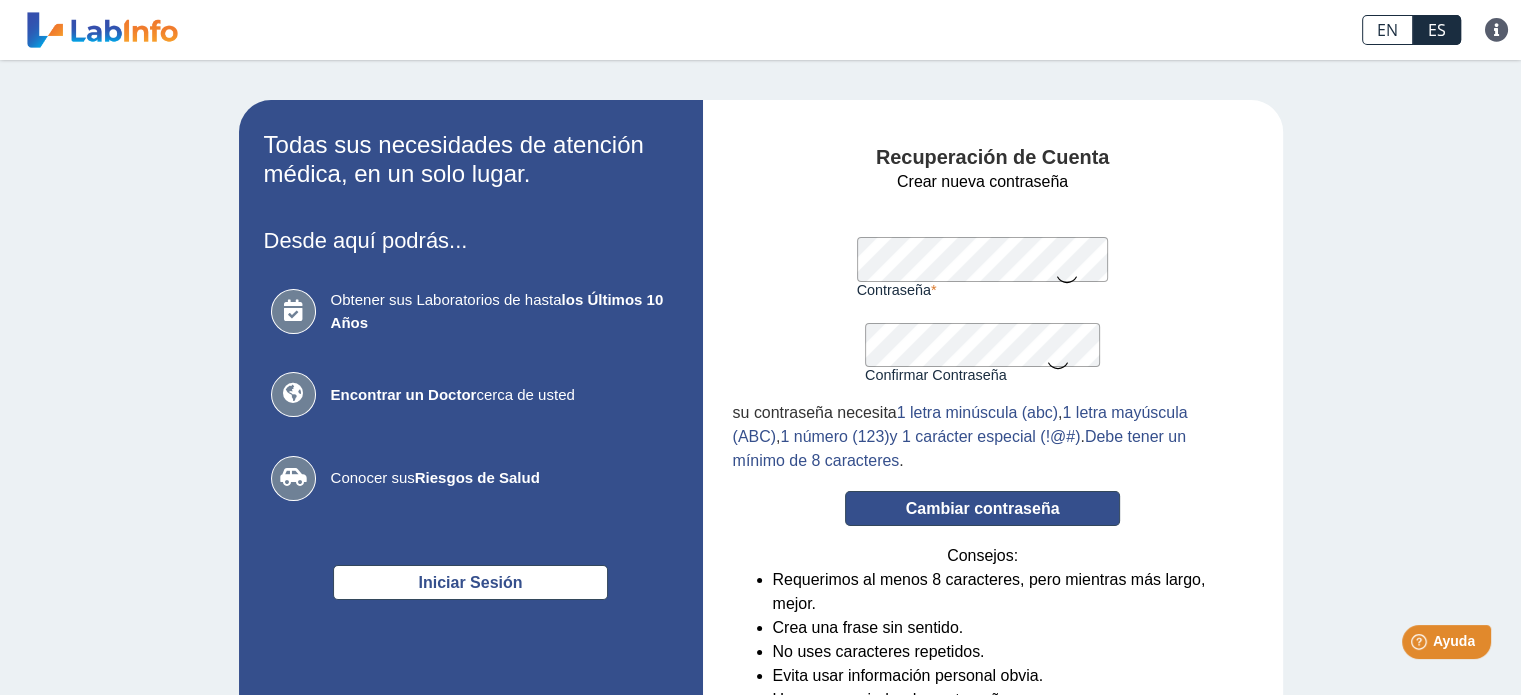 click on "Cambiar contraseña" 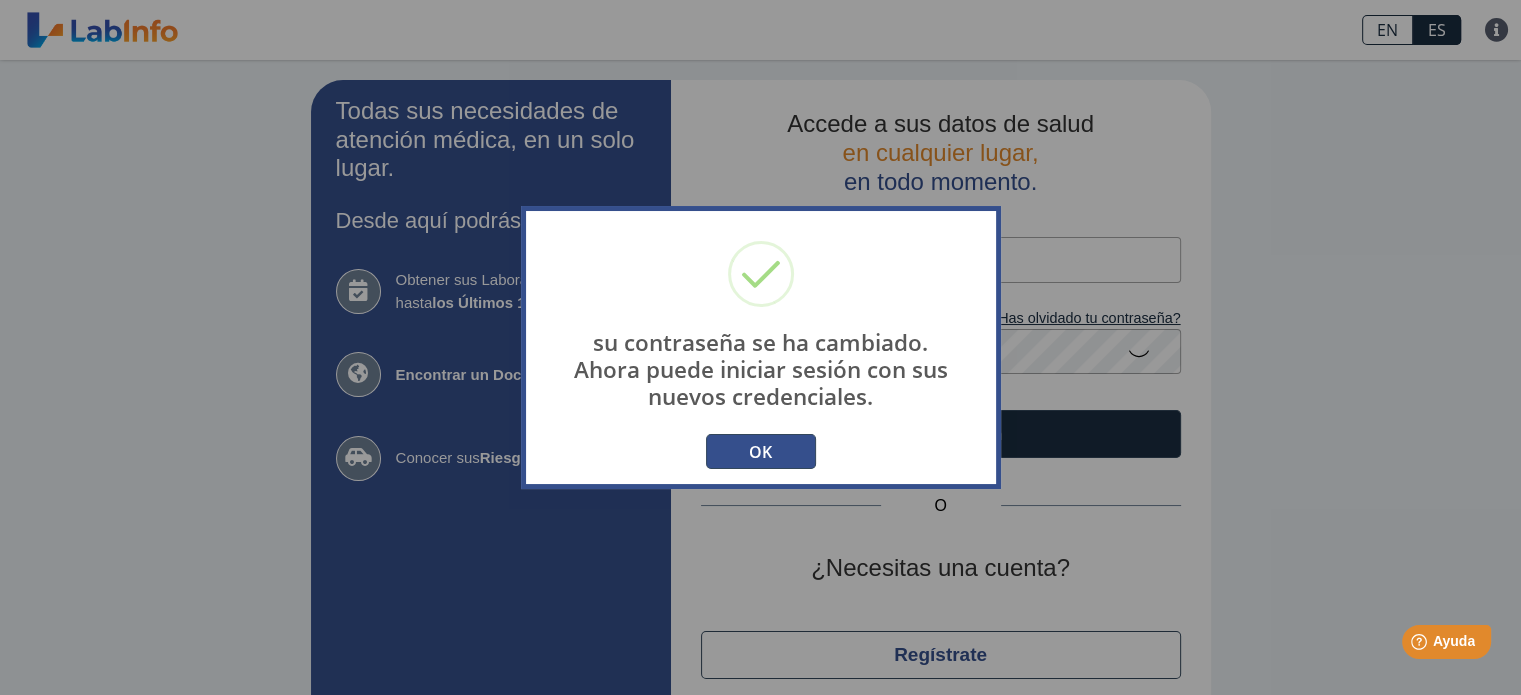click on "OK" at bounding box center (761, 451) 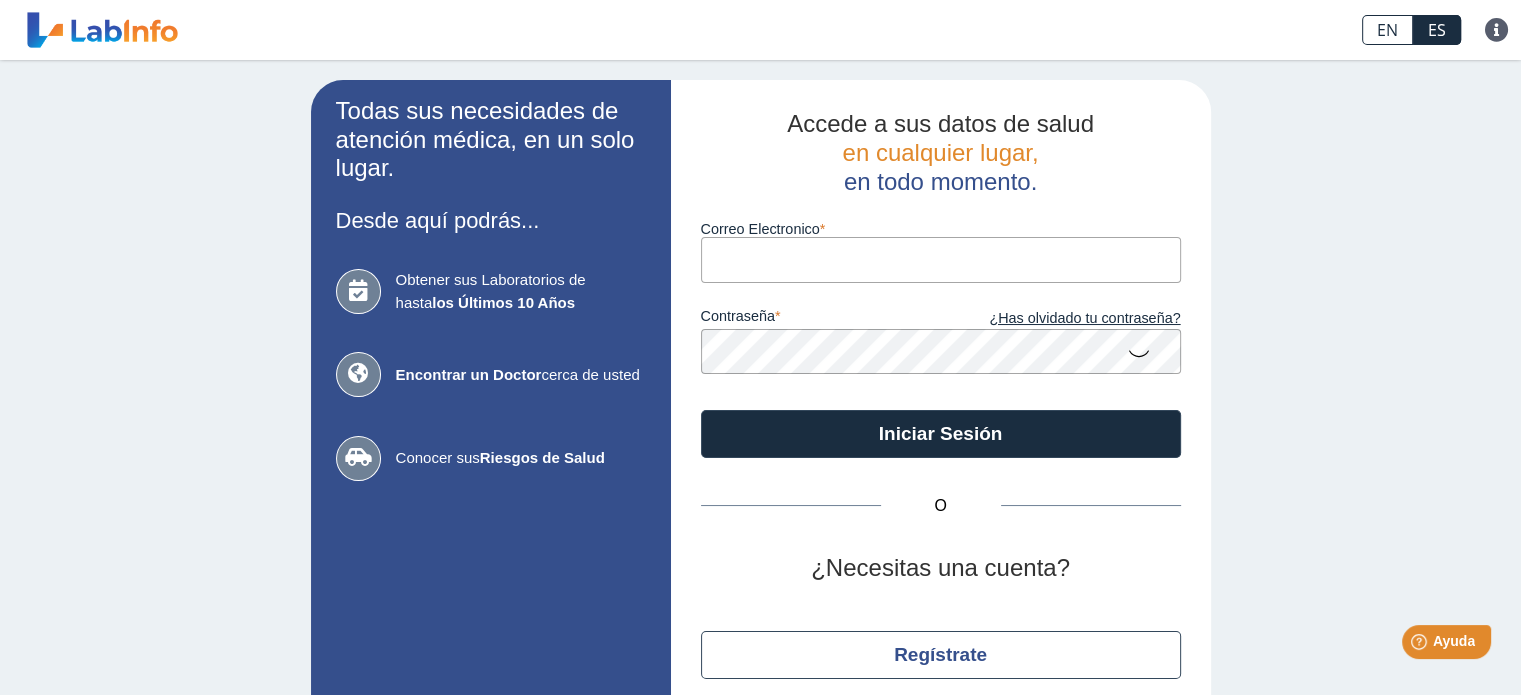 click on "Correo Electronico" at bounding box center (941, 259) 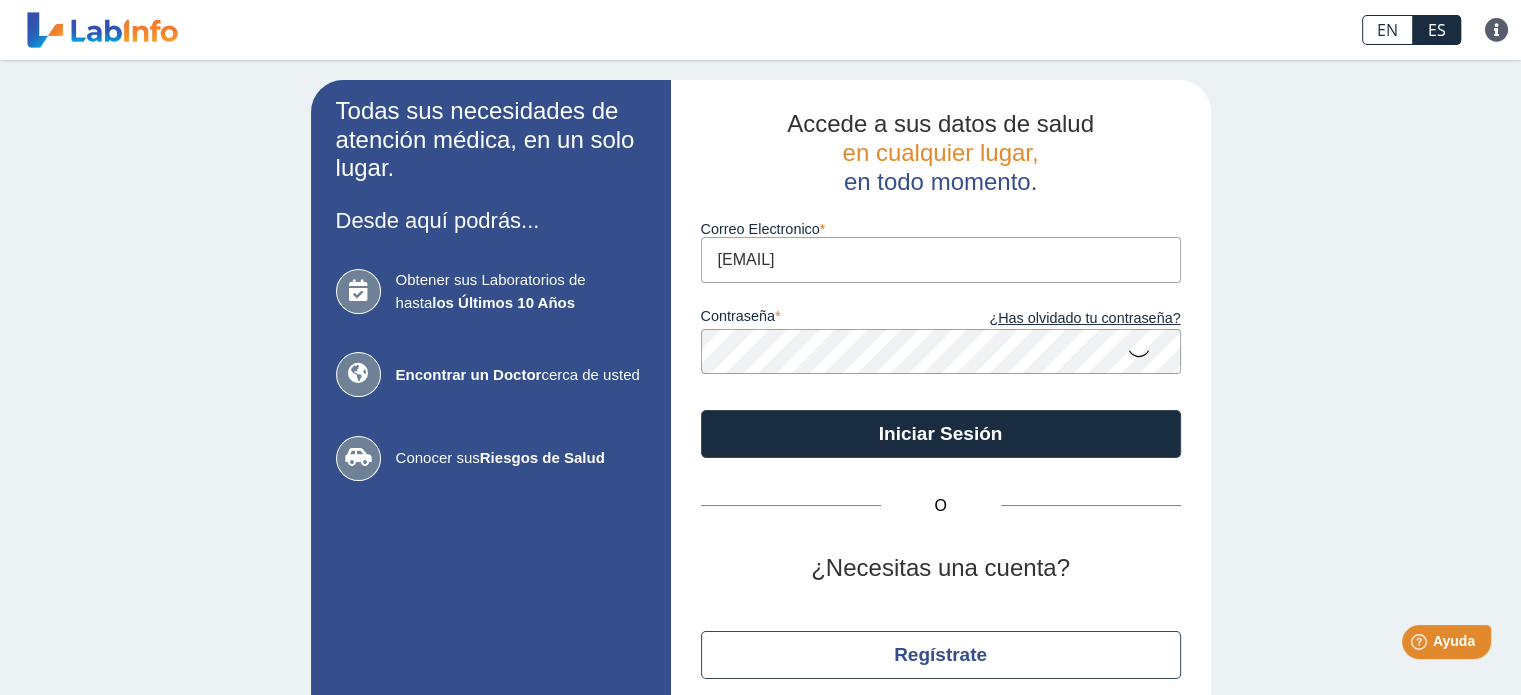 type on "carlosfrancisco_2@hotmail.com" 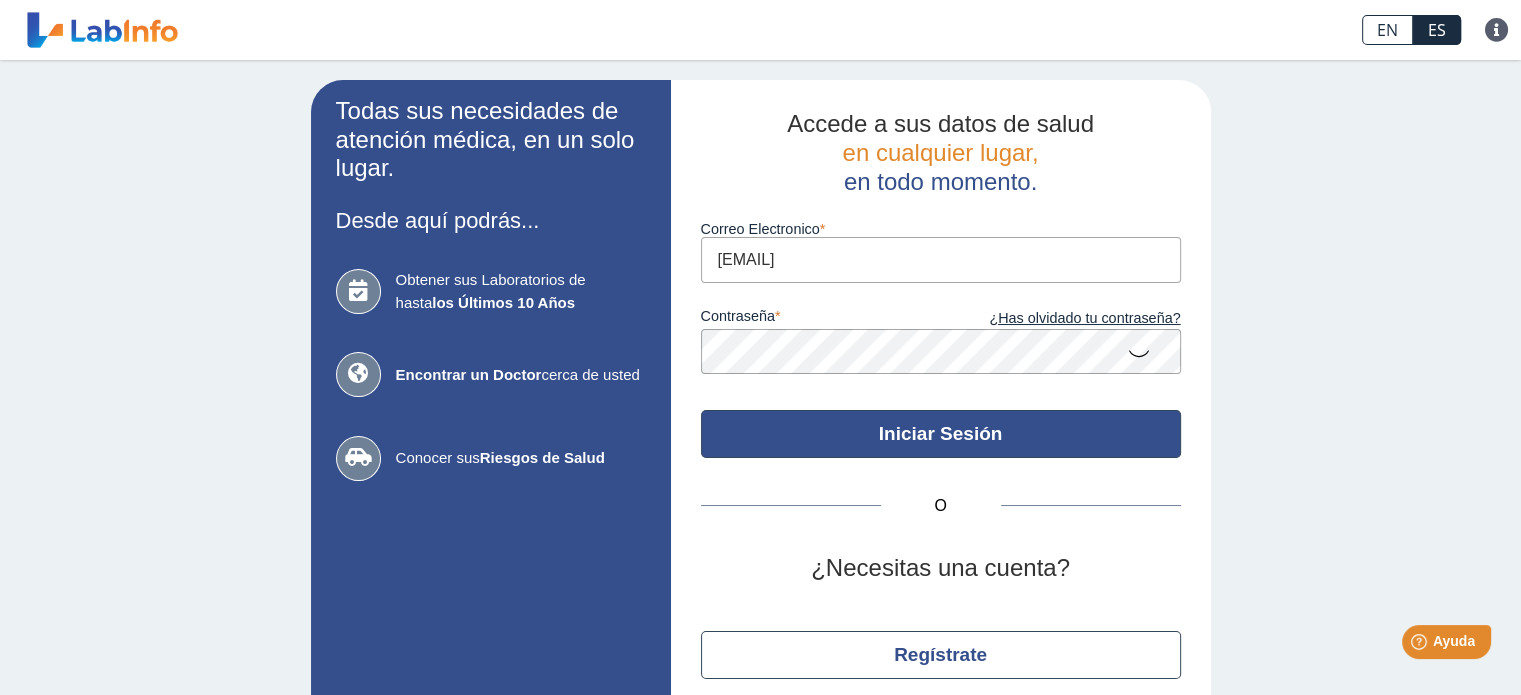 click on "Iniciar Sesión" 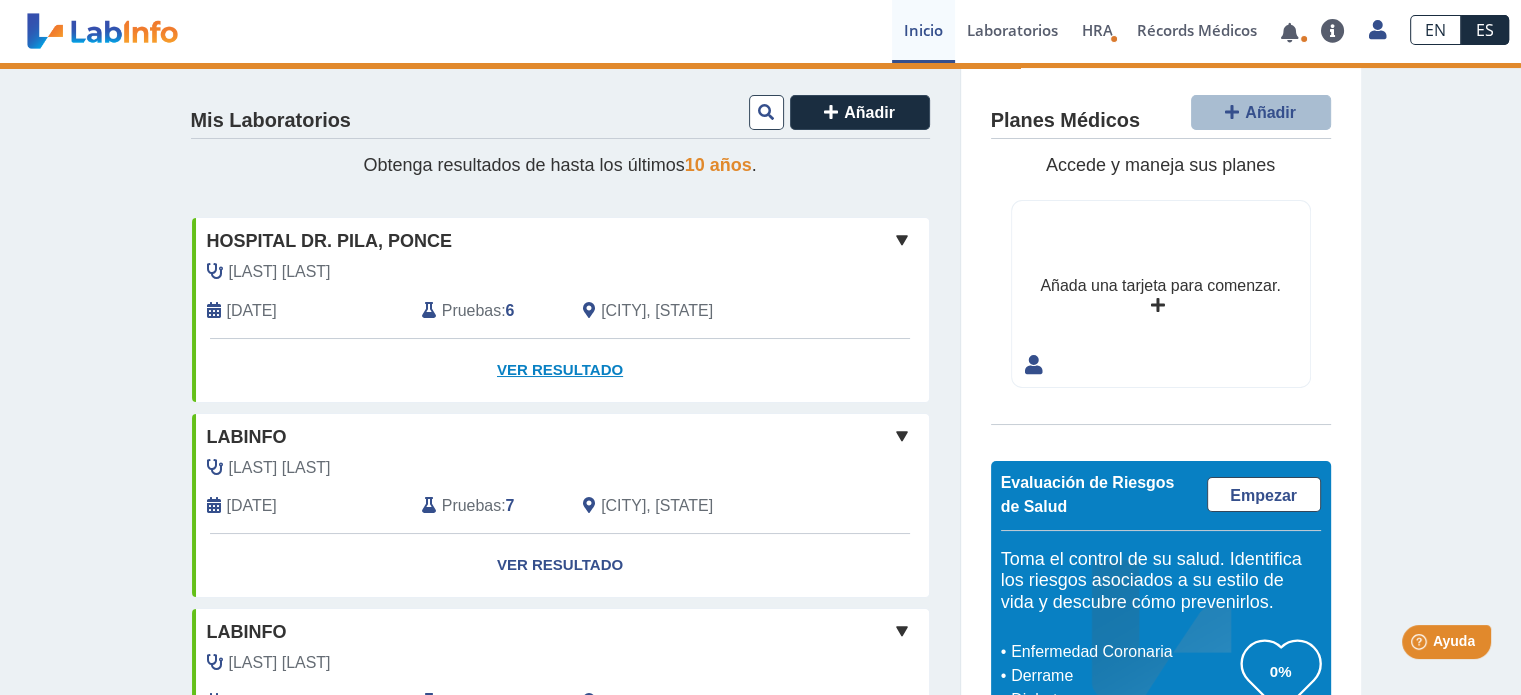 click on "Ver Resultado" 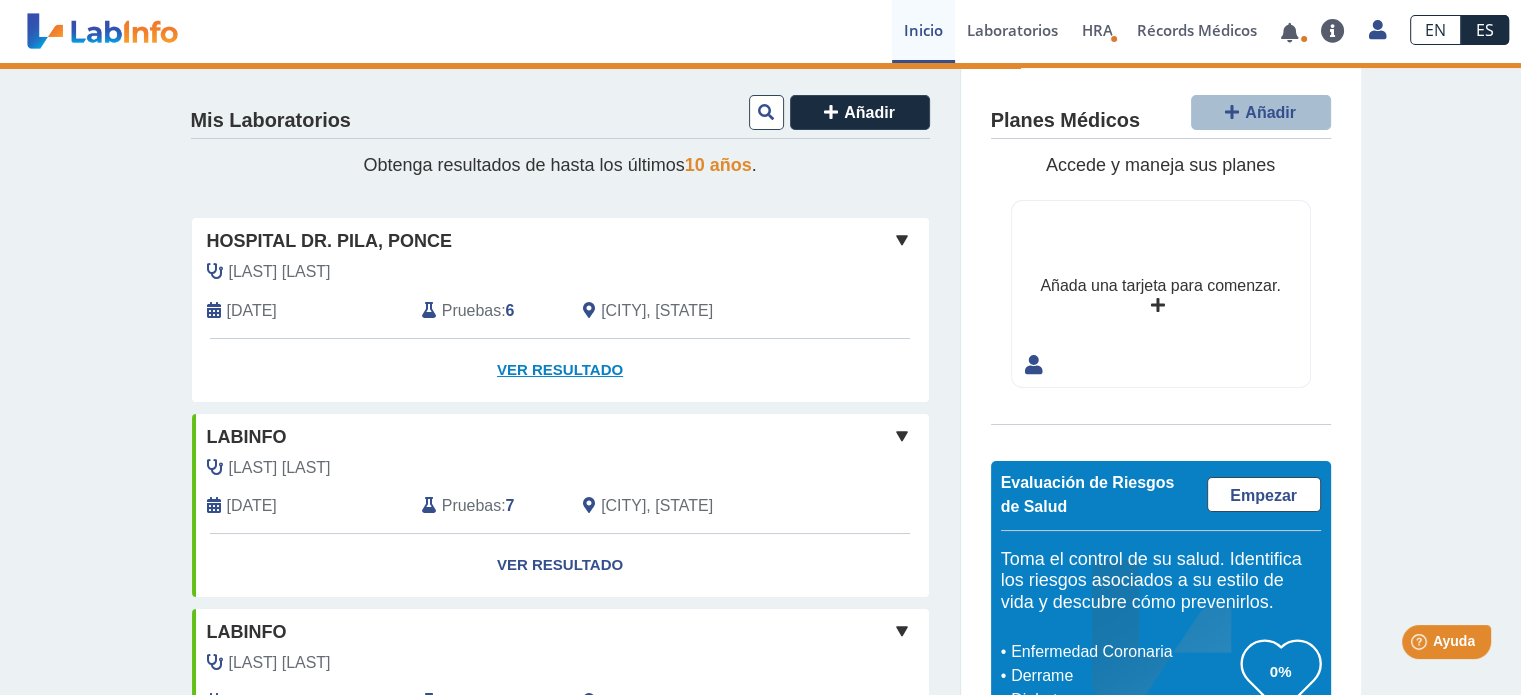 click on "Ver Resultado" 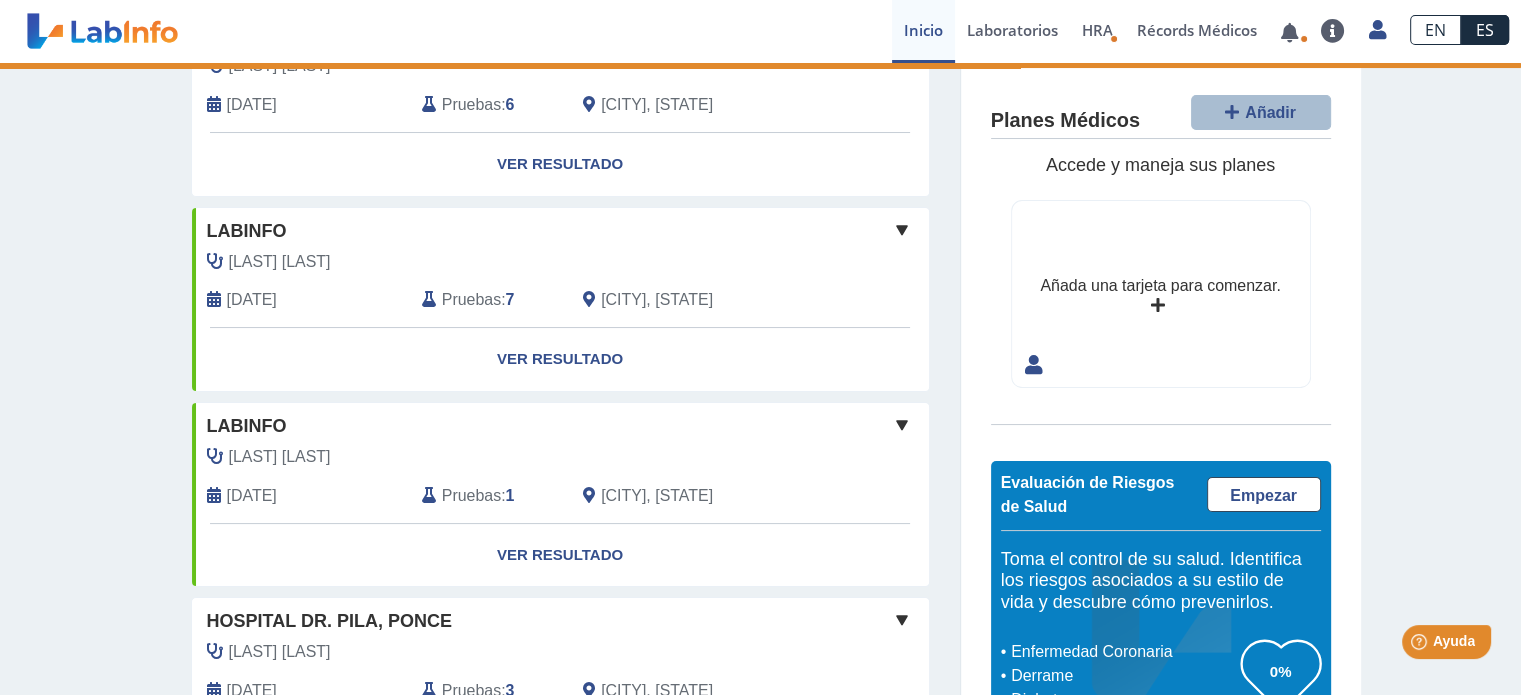 scroll, scrollTop: 156, scrollLeft: 0, axis: vertical 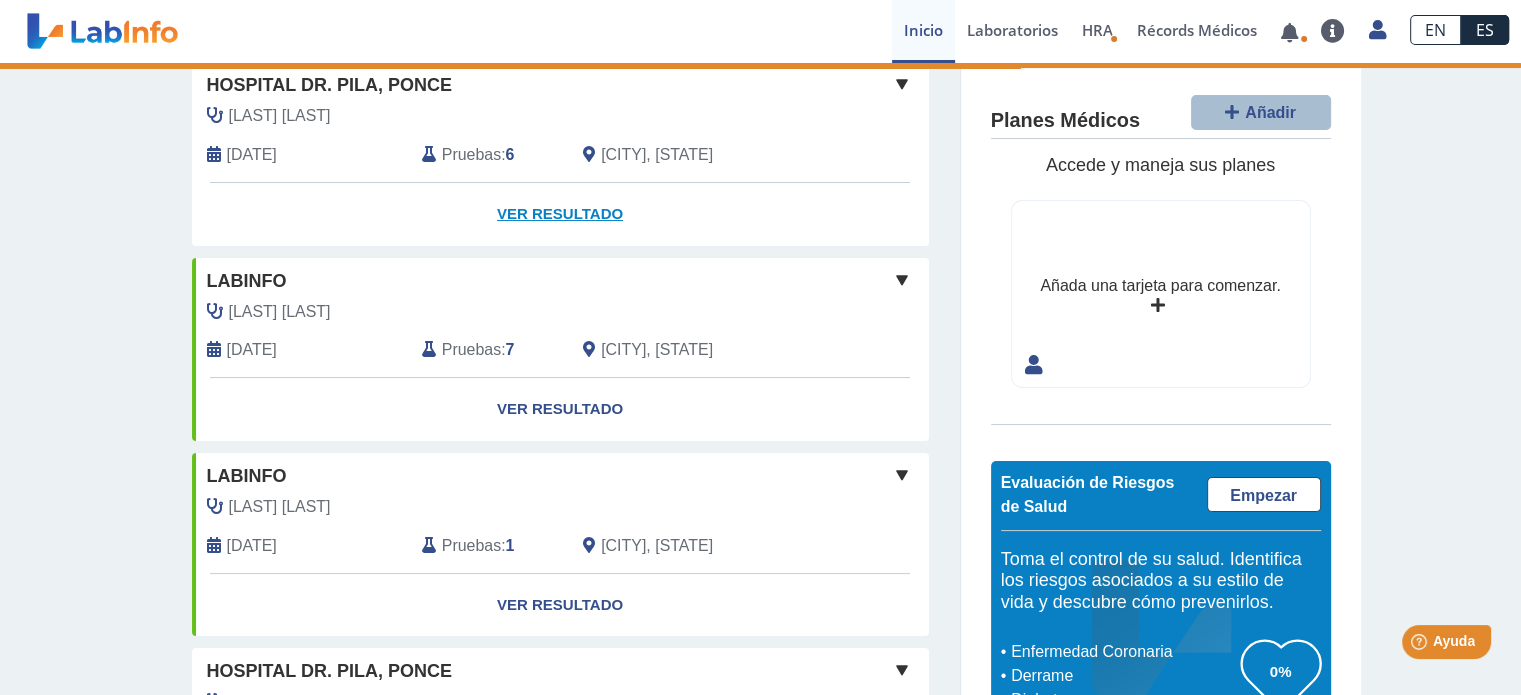 click on "Ver Resultado" 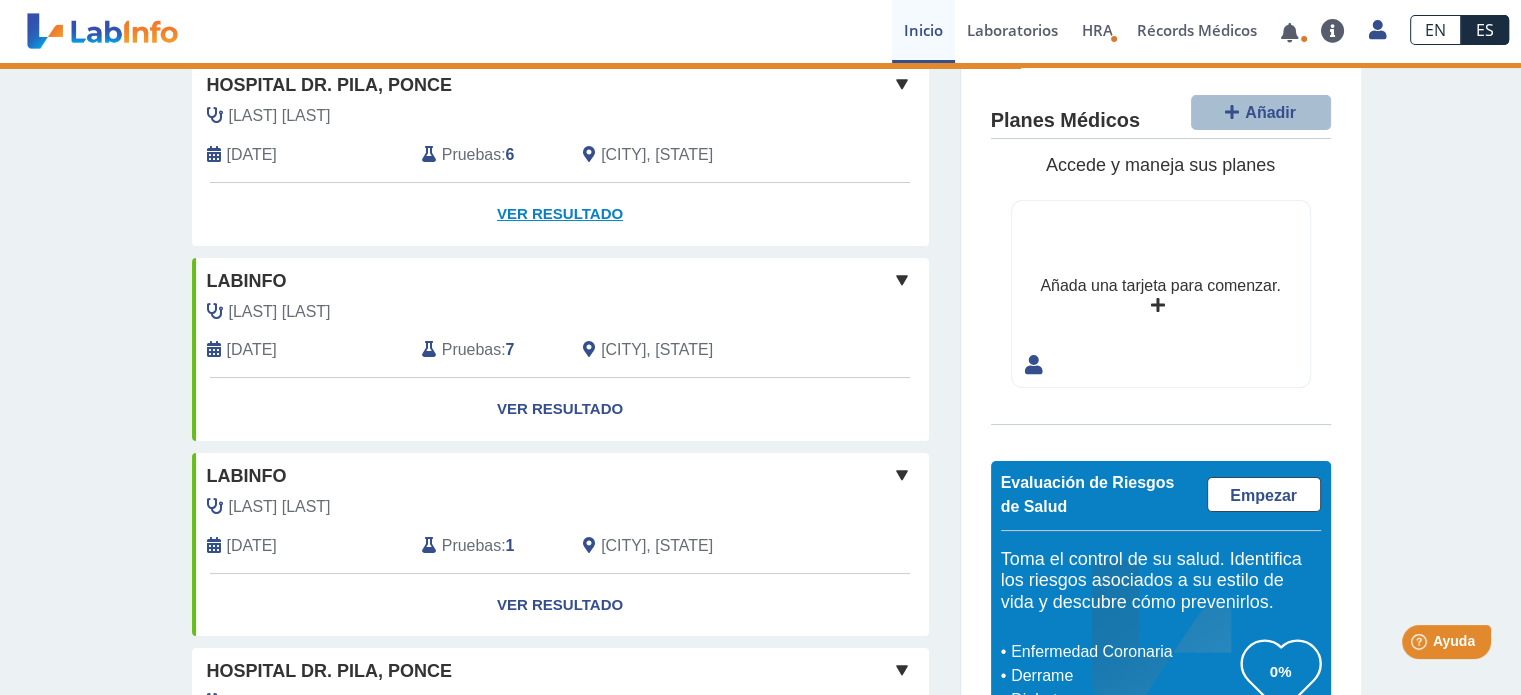 click on "Ver Resultado" 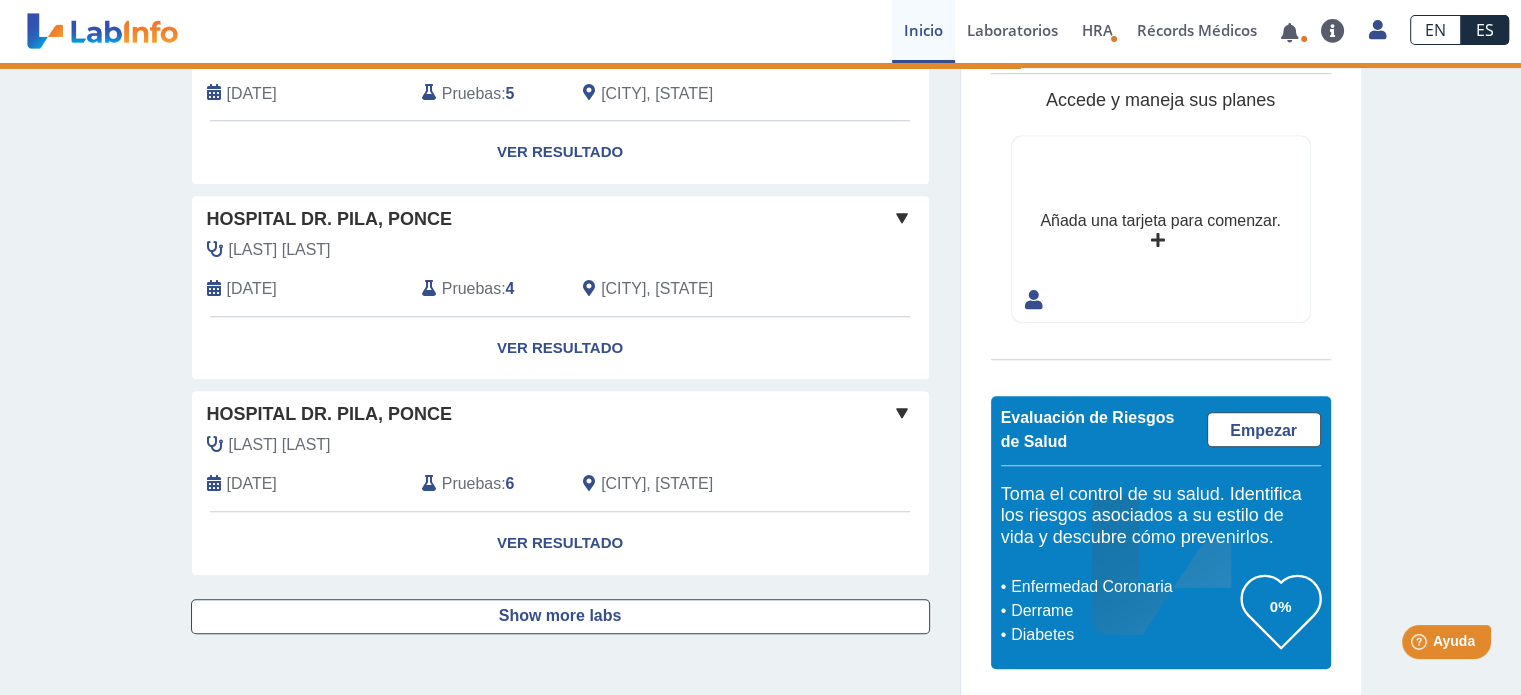 scroll, scrollTop: 1405, scrollLeft: 0, axis: vertical 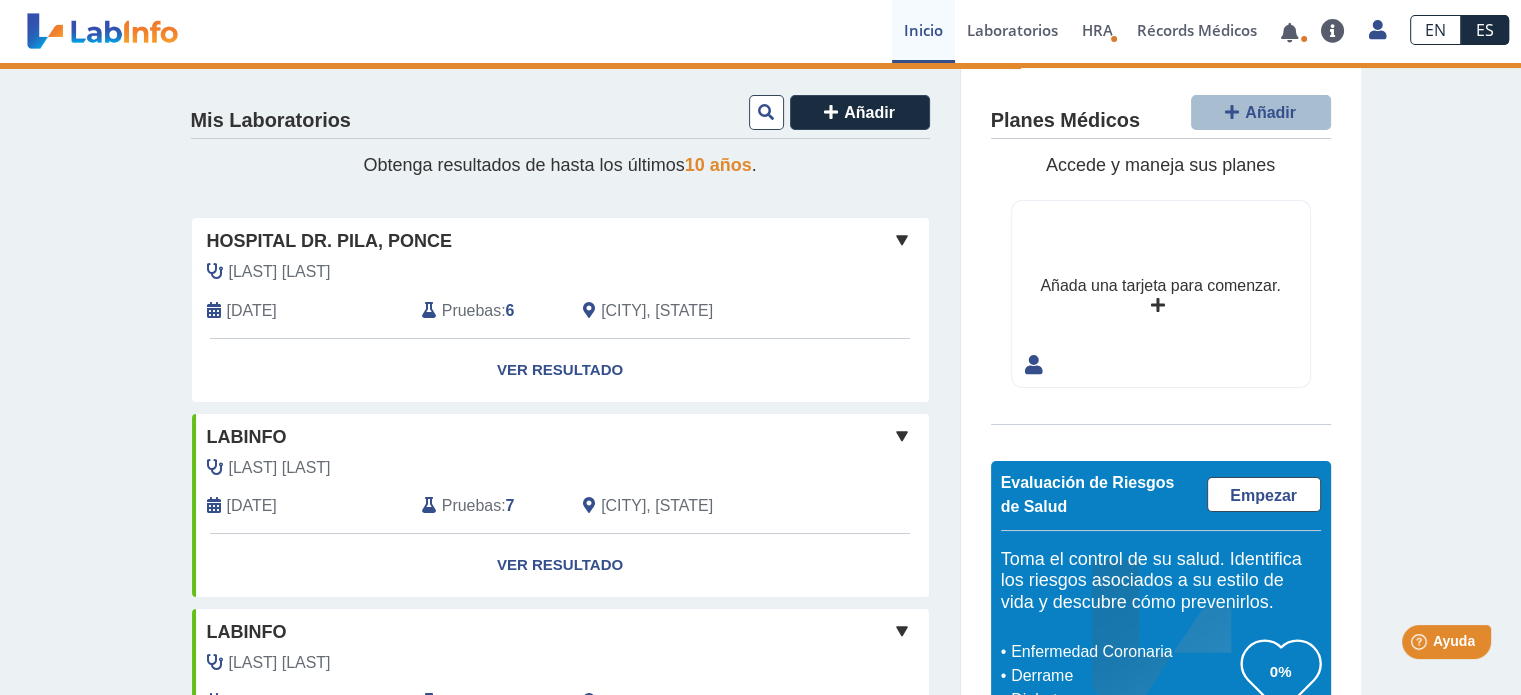 click 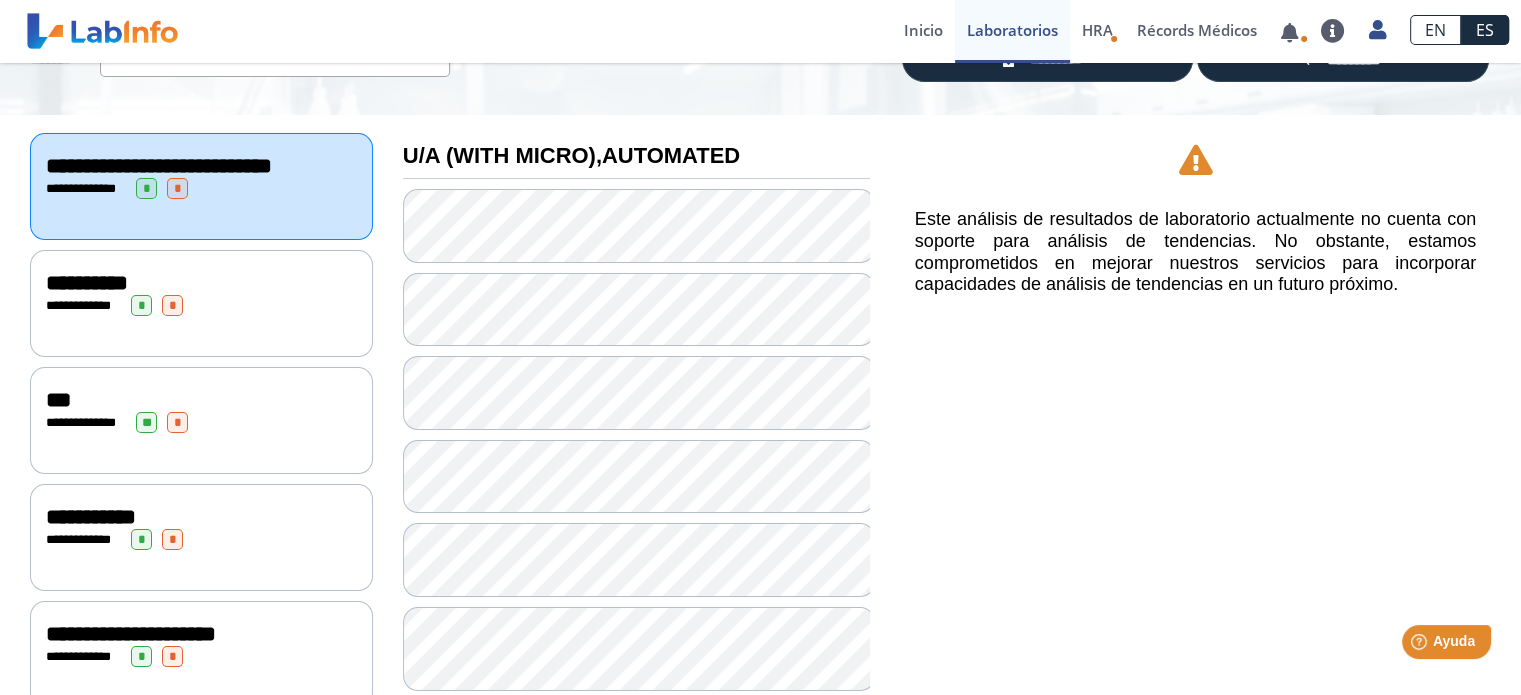 scroll, scrollTop: 235, scrollLeft: 0, axis: vertical 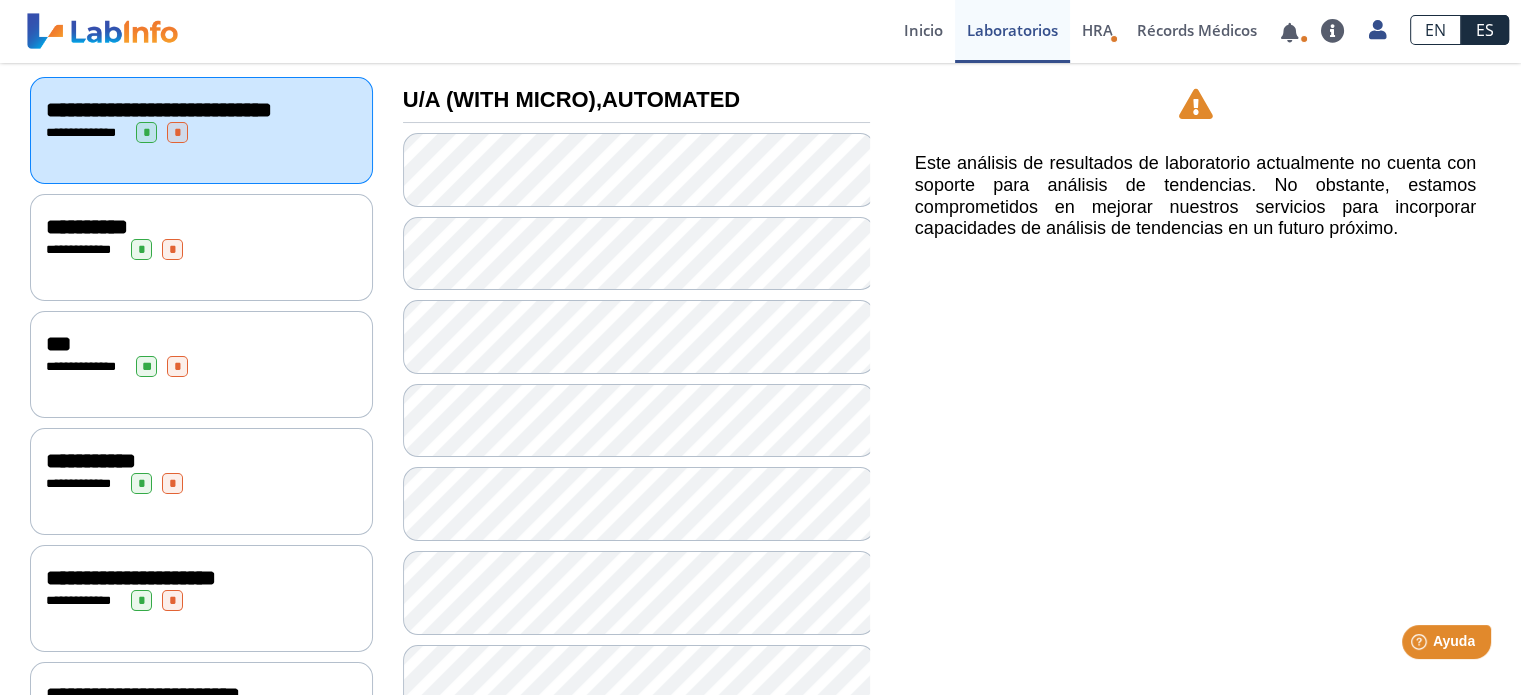 click on "**********" 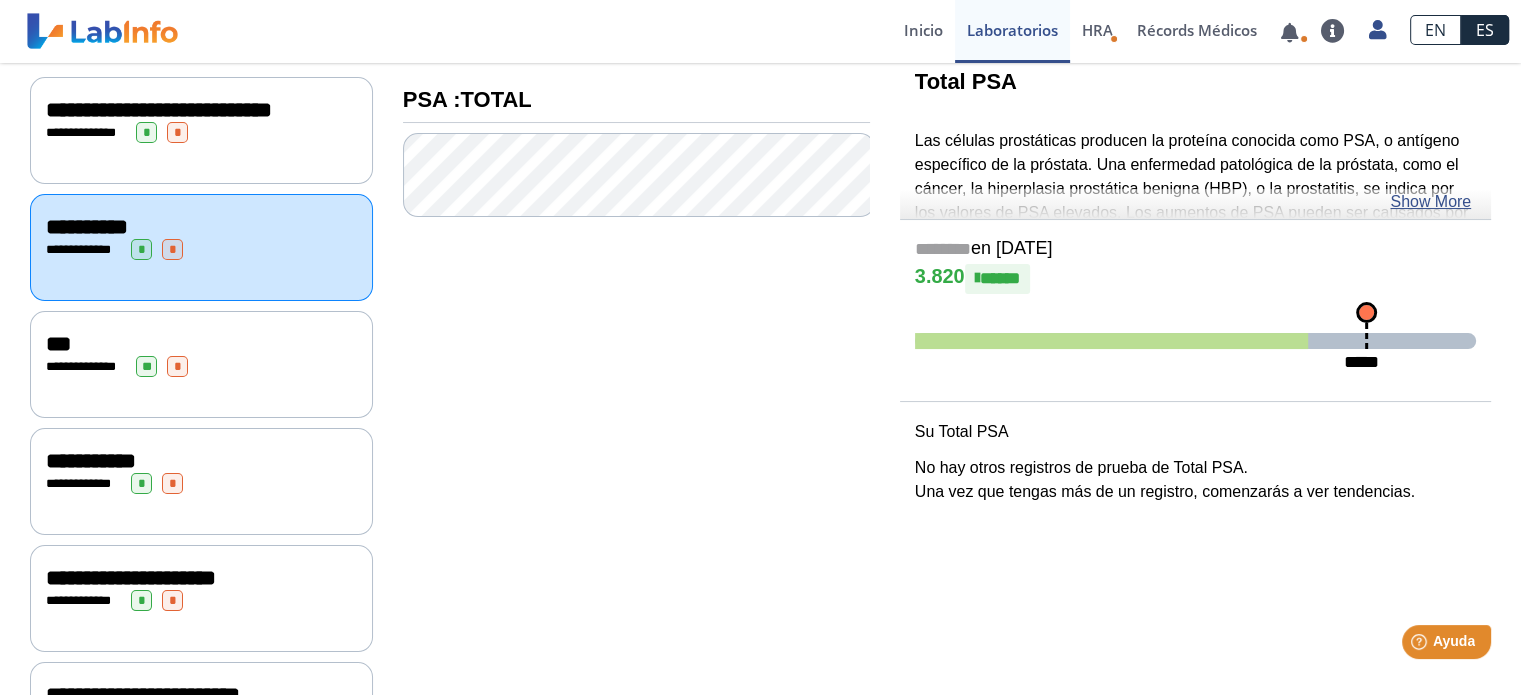 click on "**********" 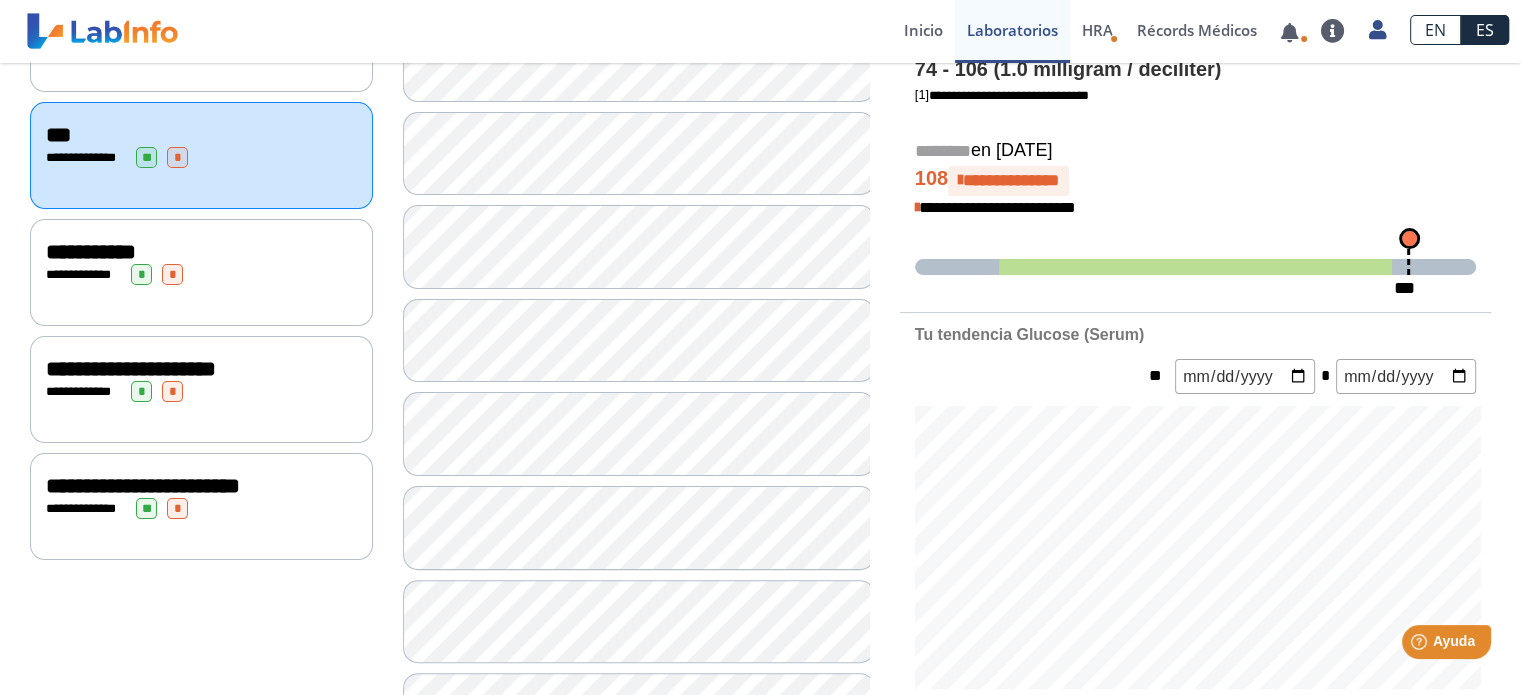 scroll, scrollTop: 494, scrollLeft: 0, axis: vertical 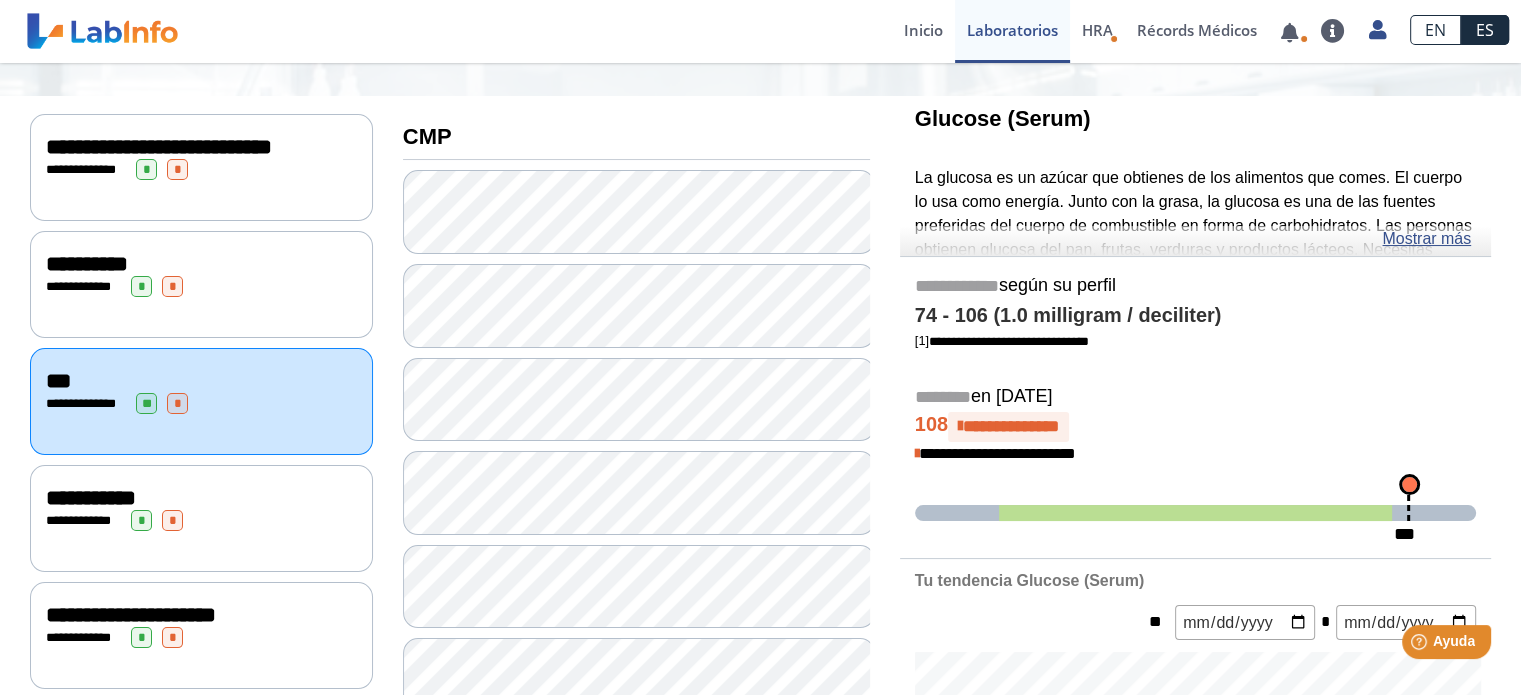 click on "**********" 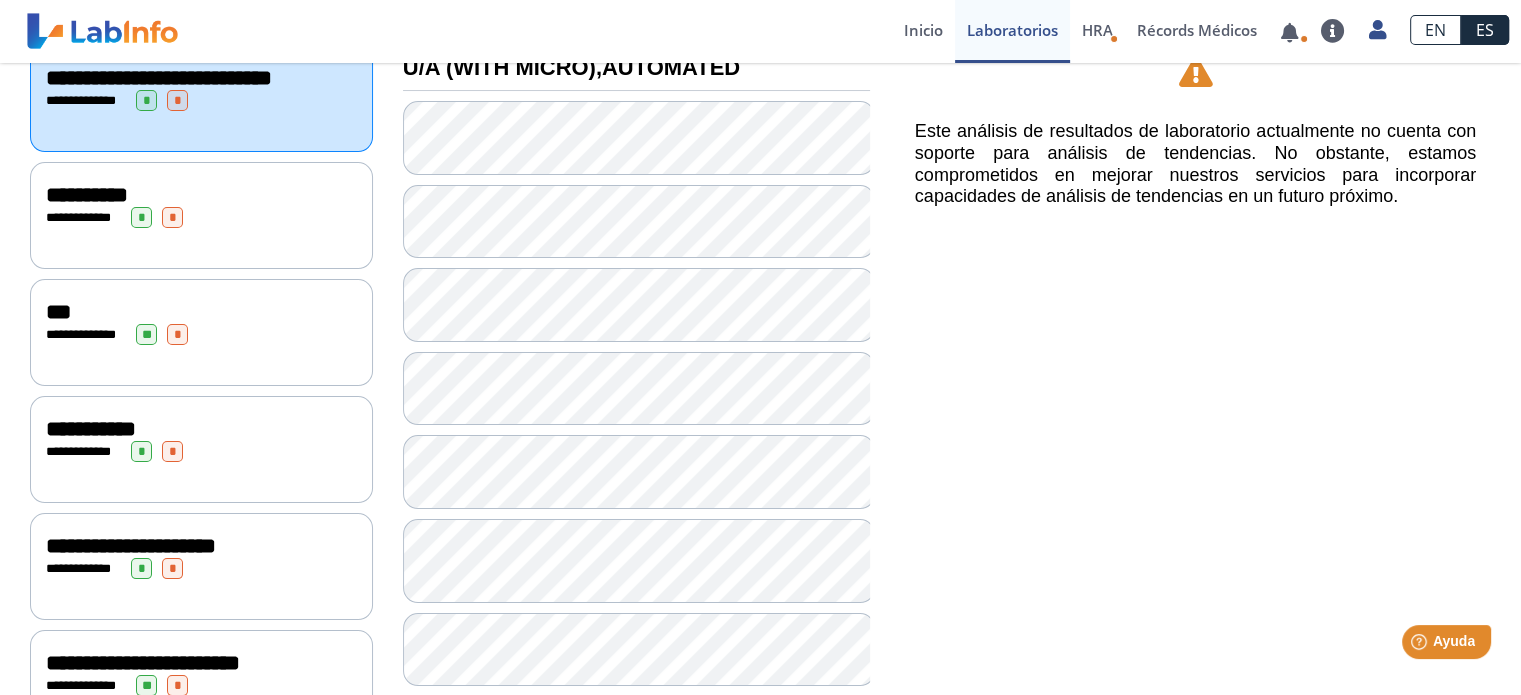 scroll, scrollTop: 300, scrollLeft: 0, axis: vertical 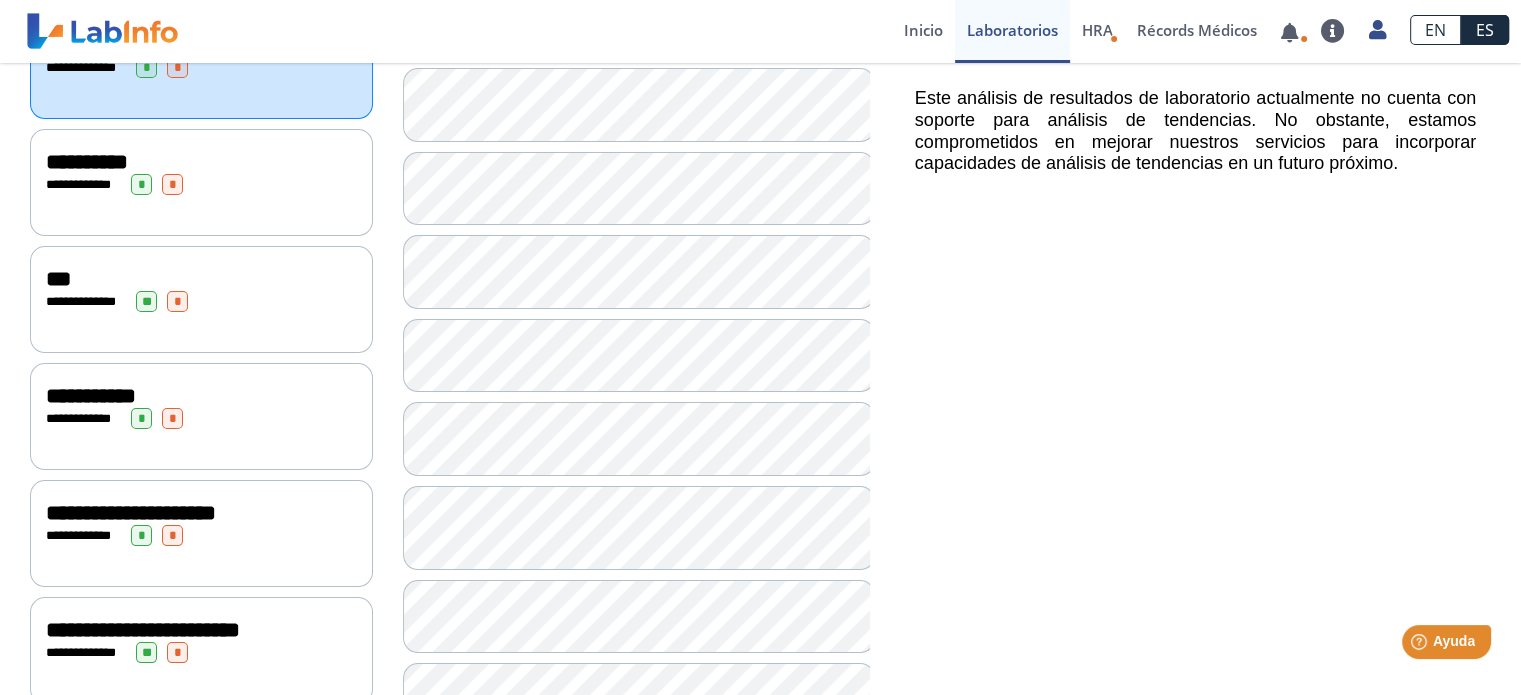 click on "**********" 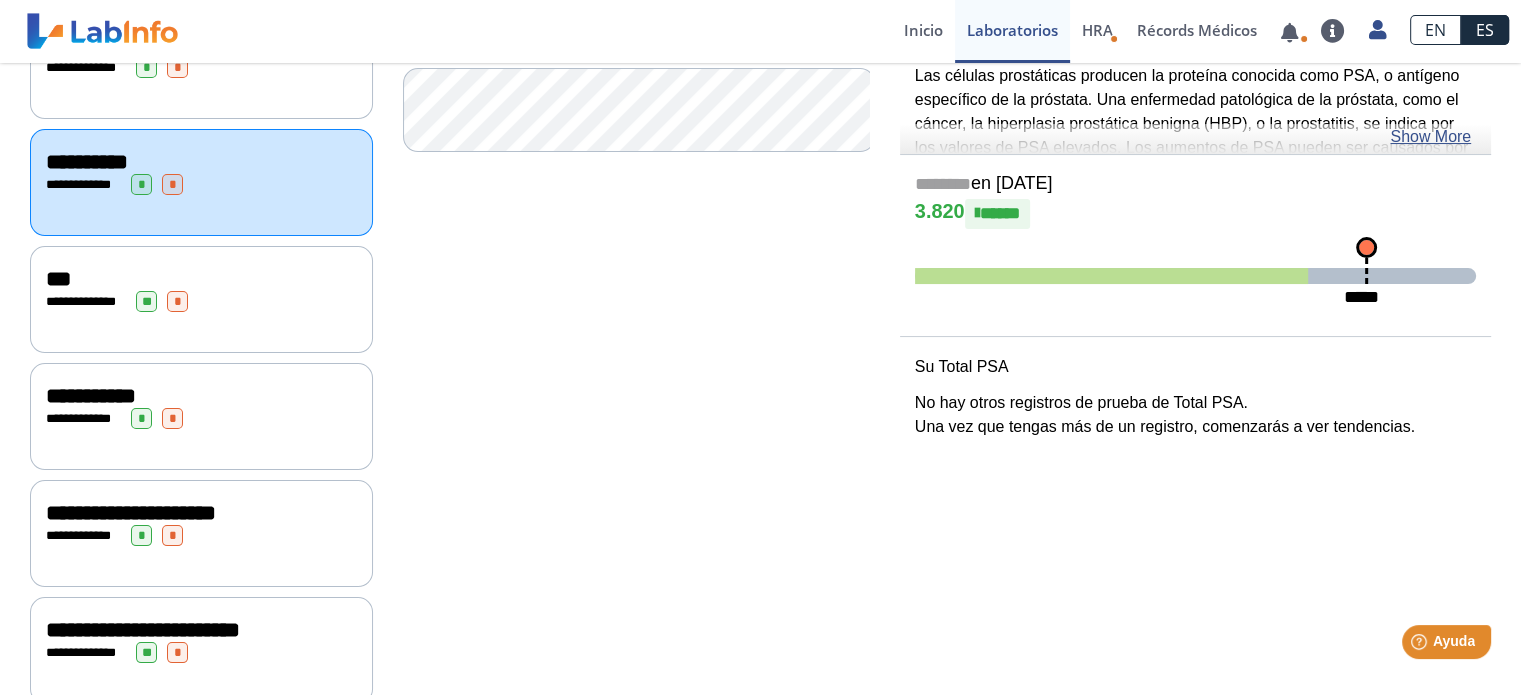 click on "**********" 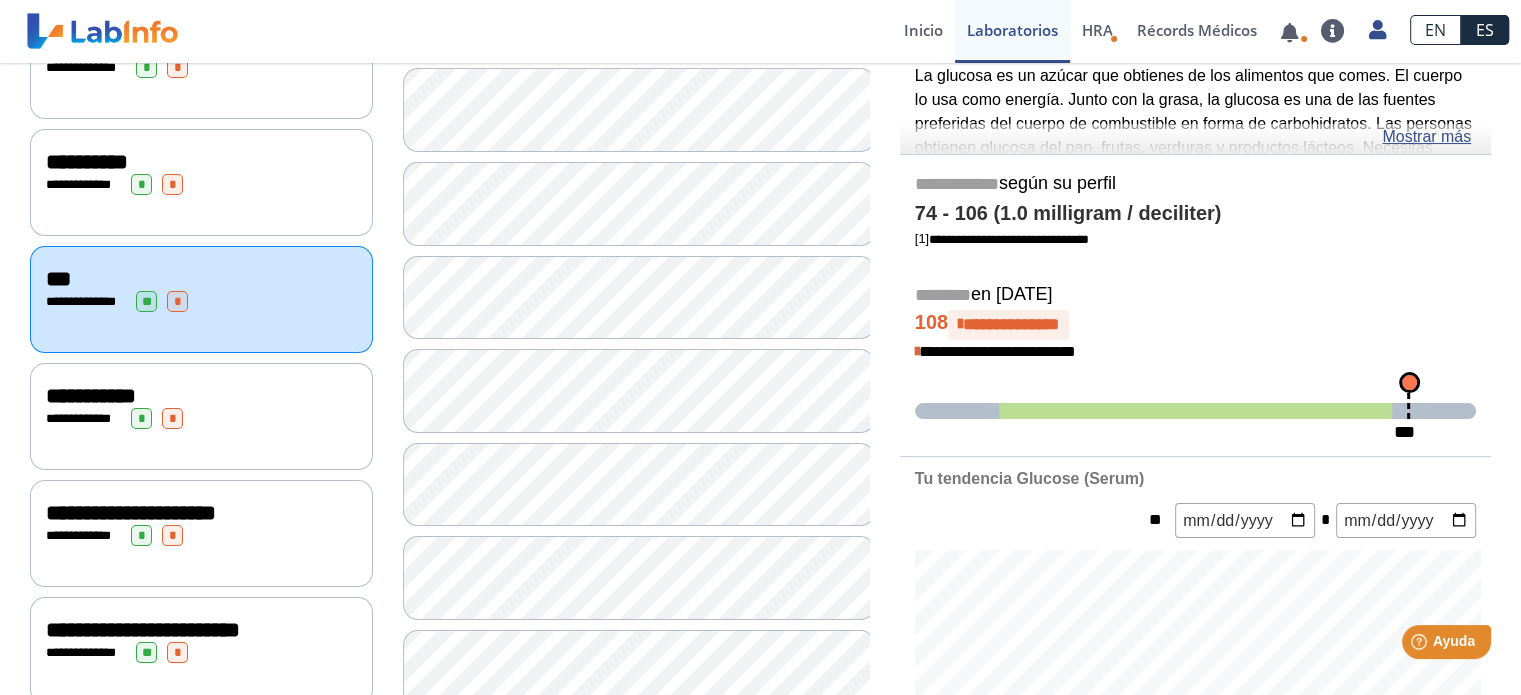 click on "**********" 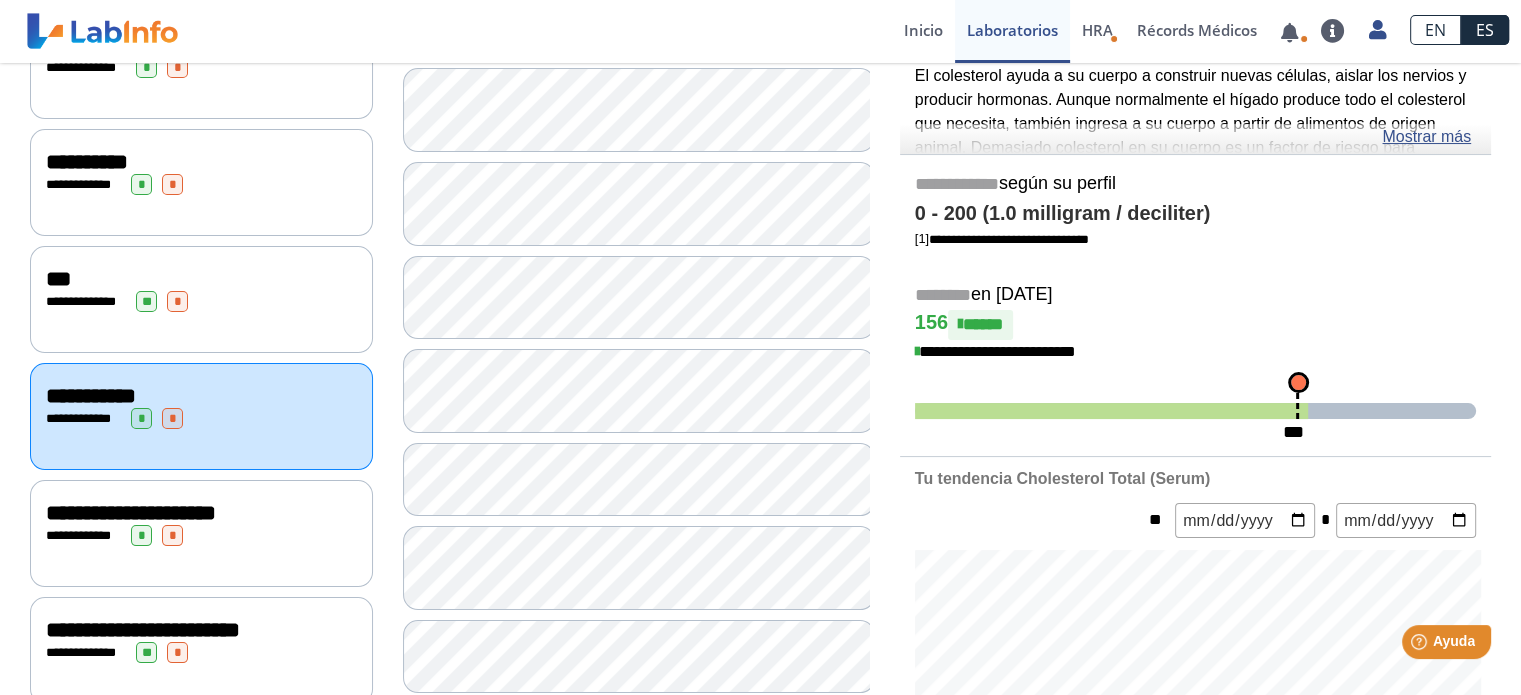 drag, startPoint x: 1504, startPoint y: 204, endPoint x: 1504, endPoint y: 187, distance: 17 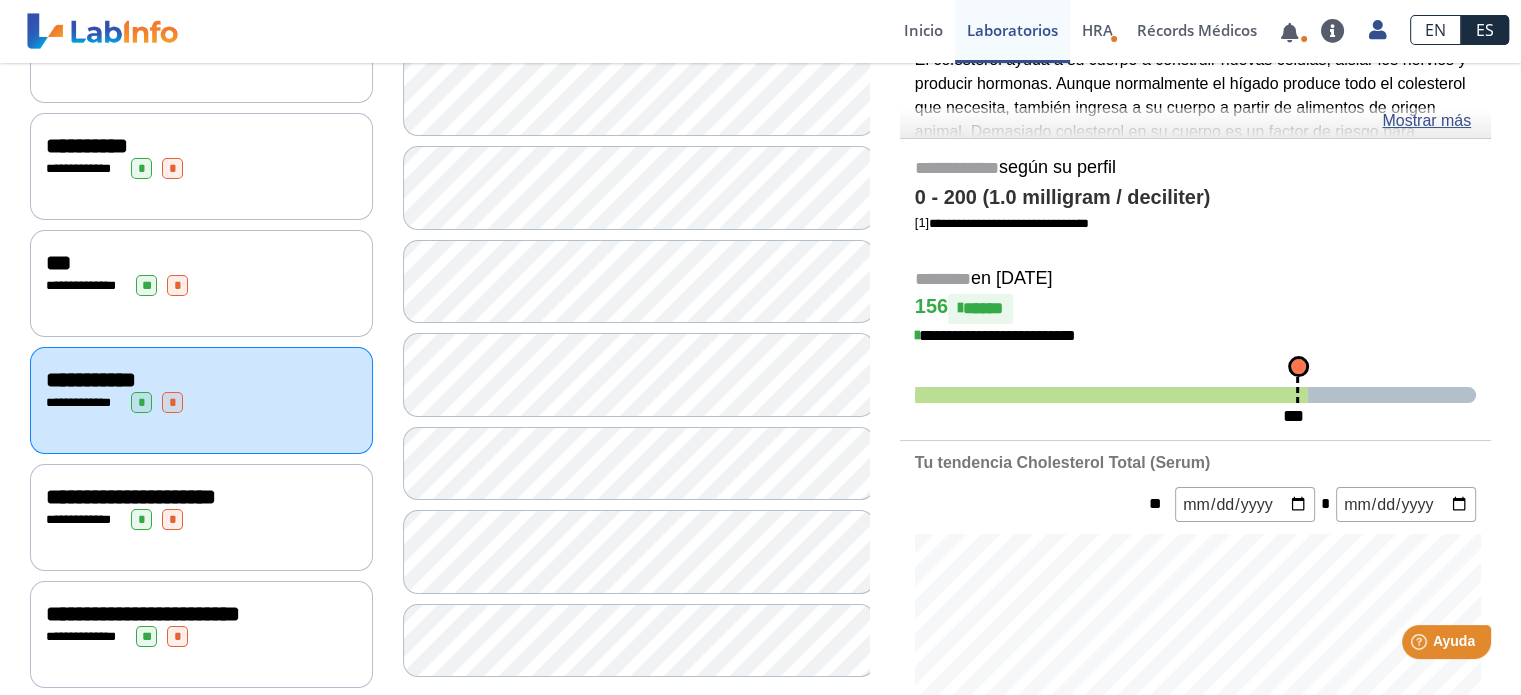 scroll, scrollTop: 313, scrollLeft: 0, axis: vertical 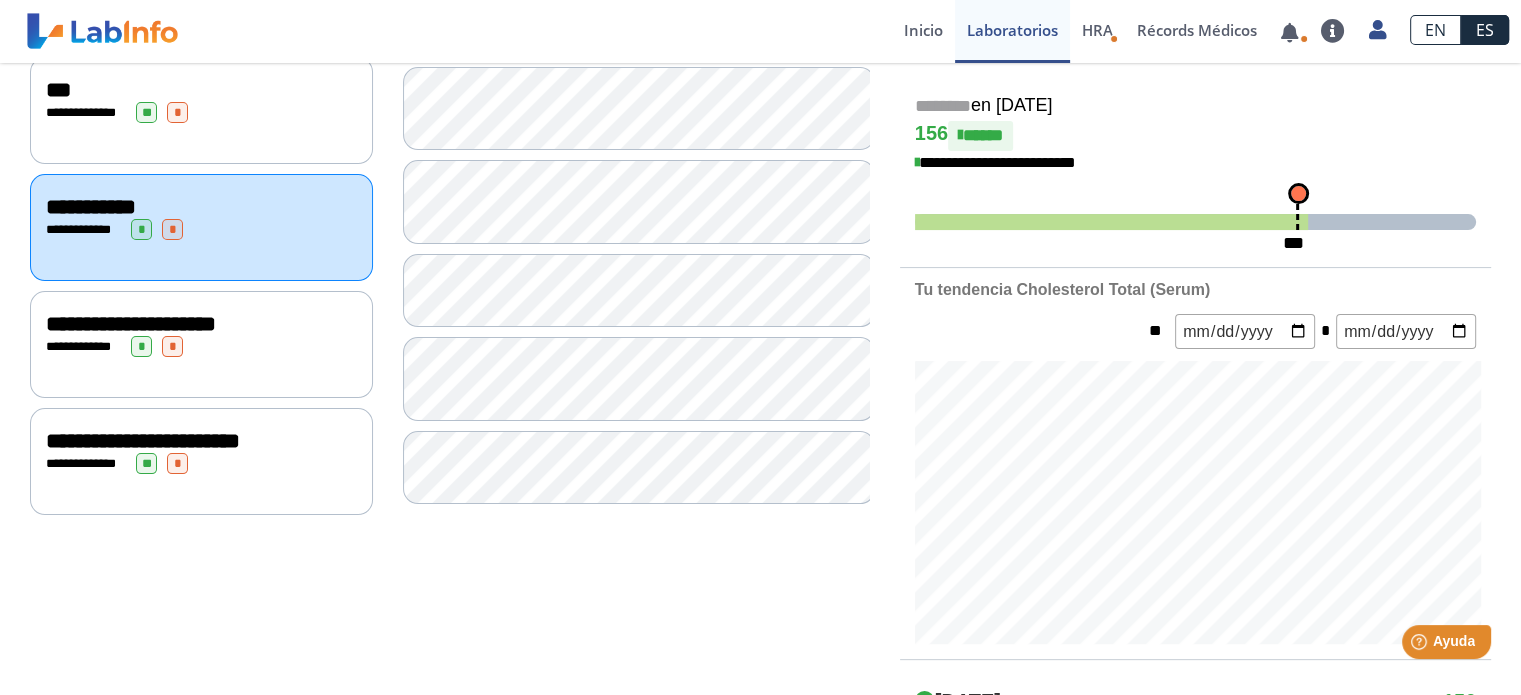 click on "**********" 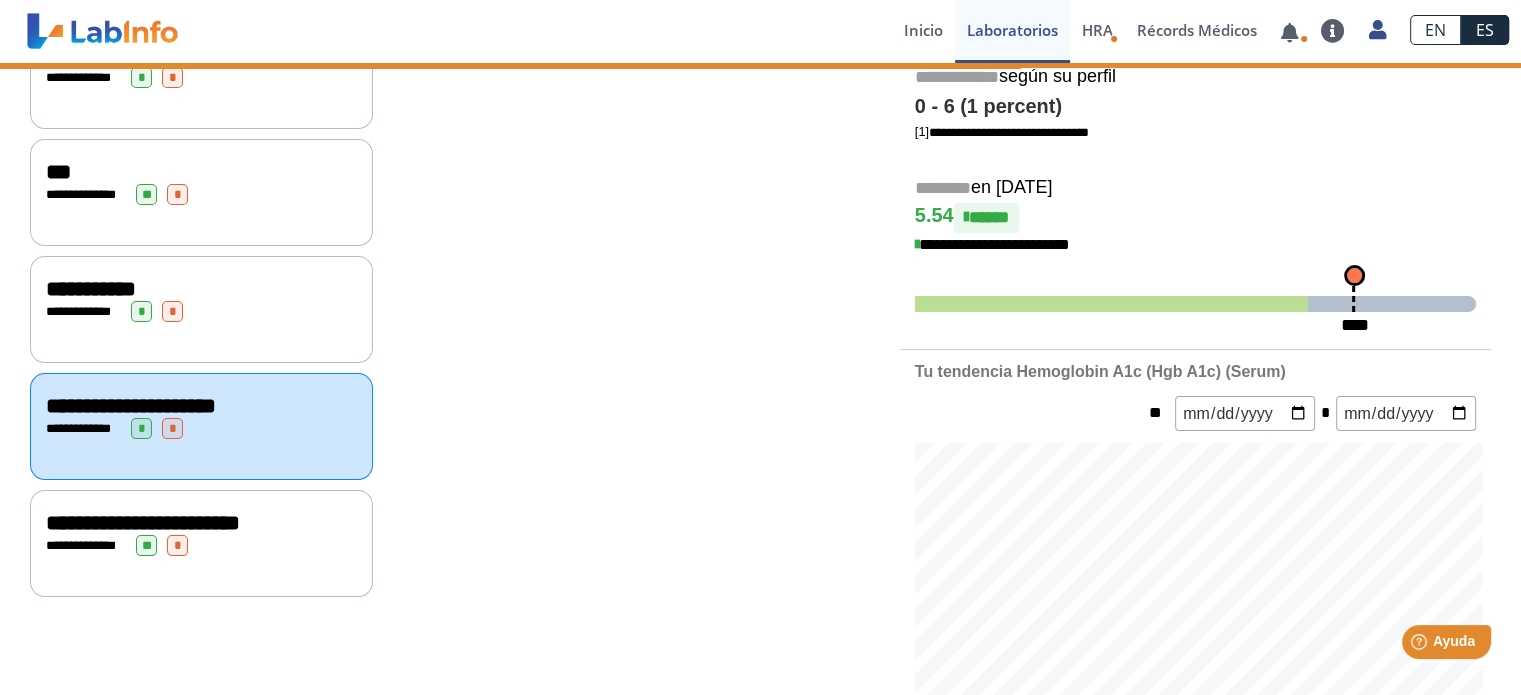 scroll, scrollTop: 489, scrollLeft: 0, axis: vertical 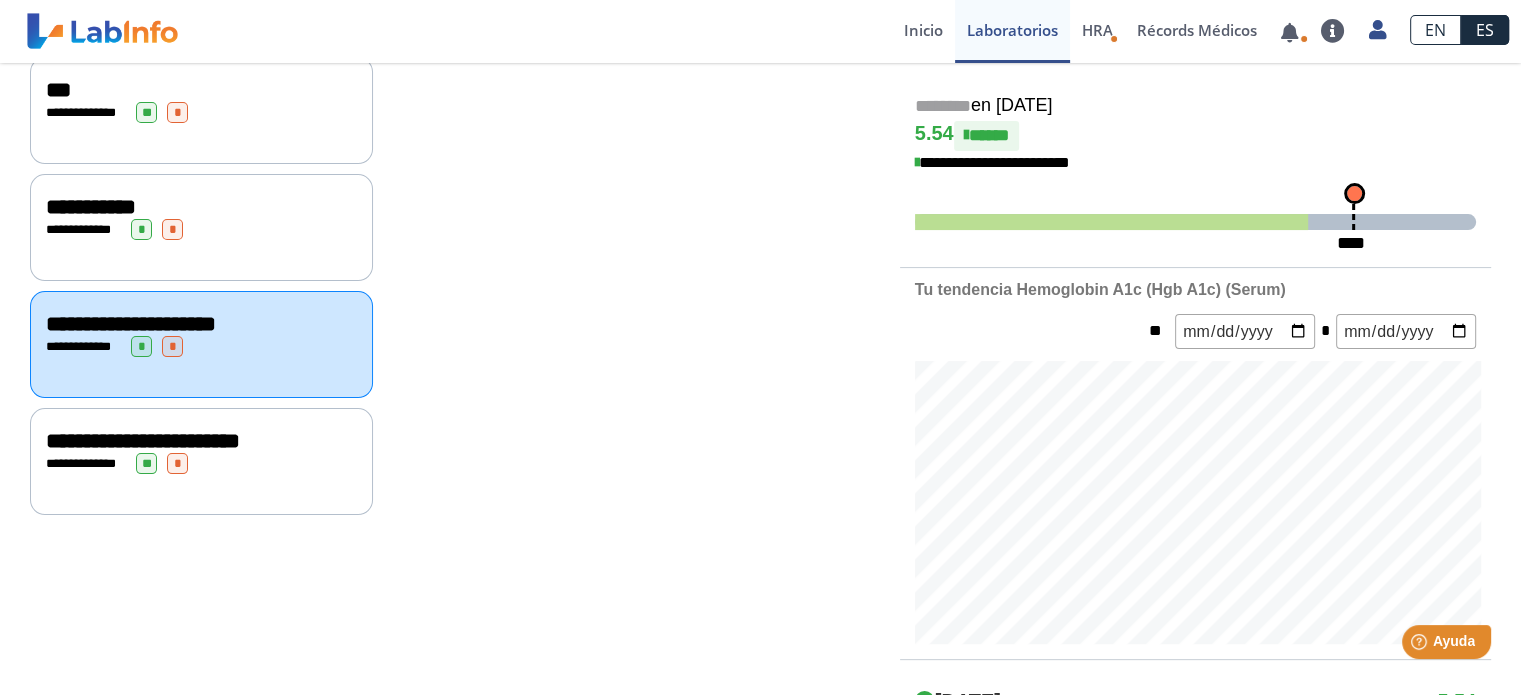 drag, startPoint x: 1500, startPoint y: 315, endPoint x: 1500, endPoint y: 342, distance: 27 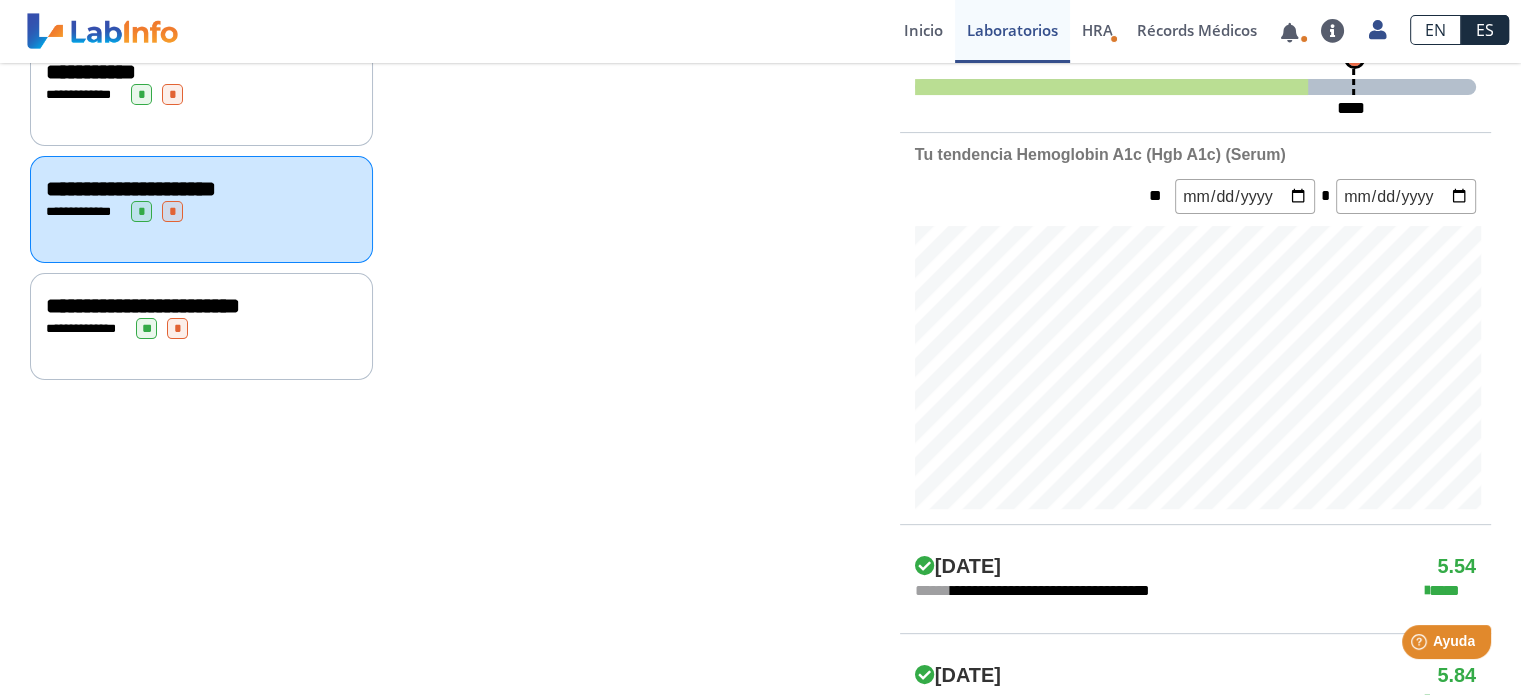 scroll, scrollTop: 655, scrollLeft: 0, axis: vertical 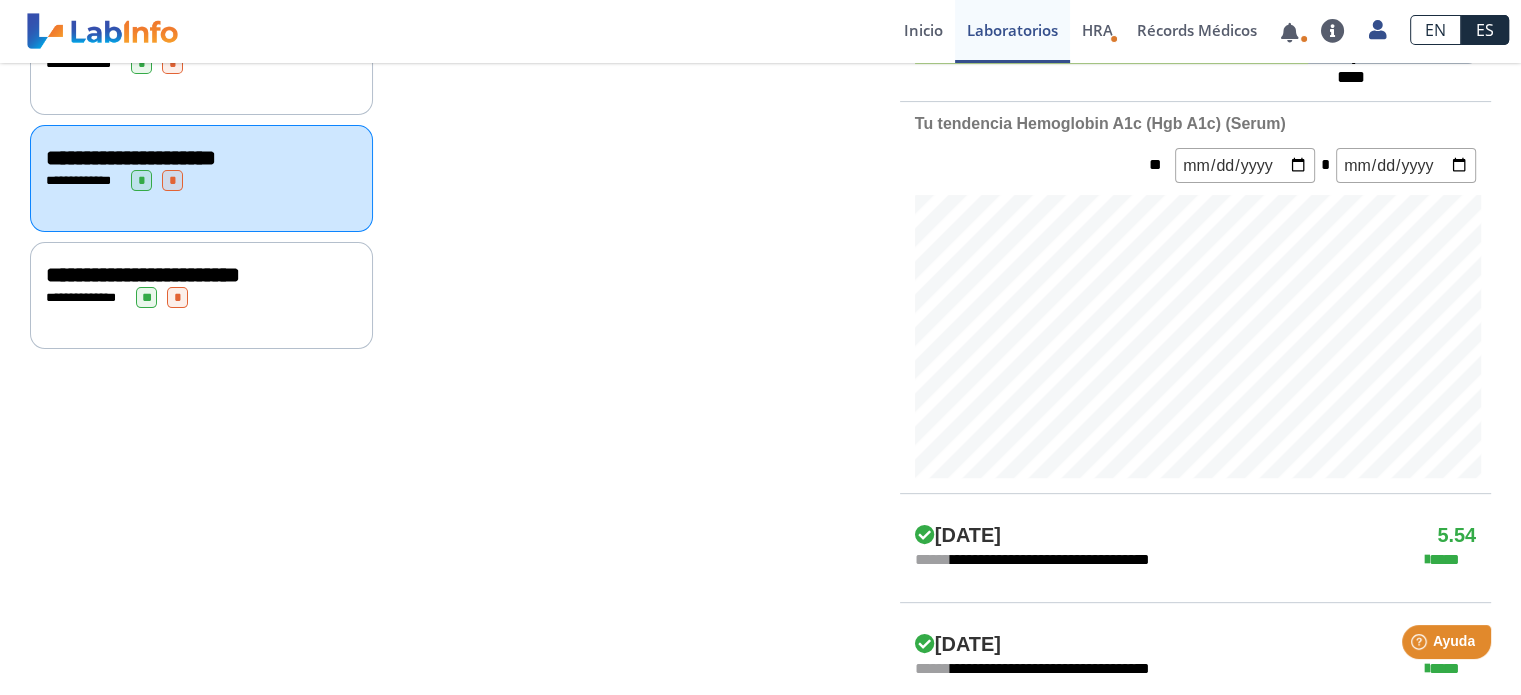 click on "**********" 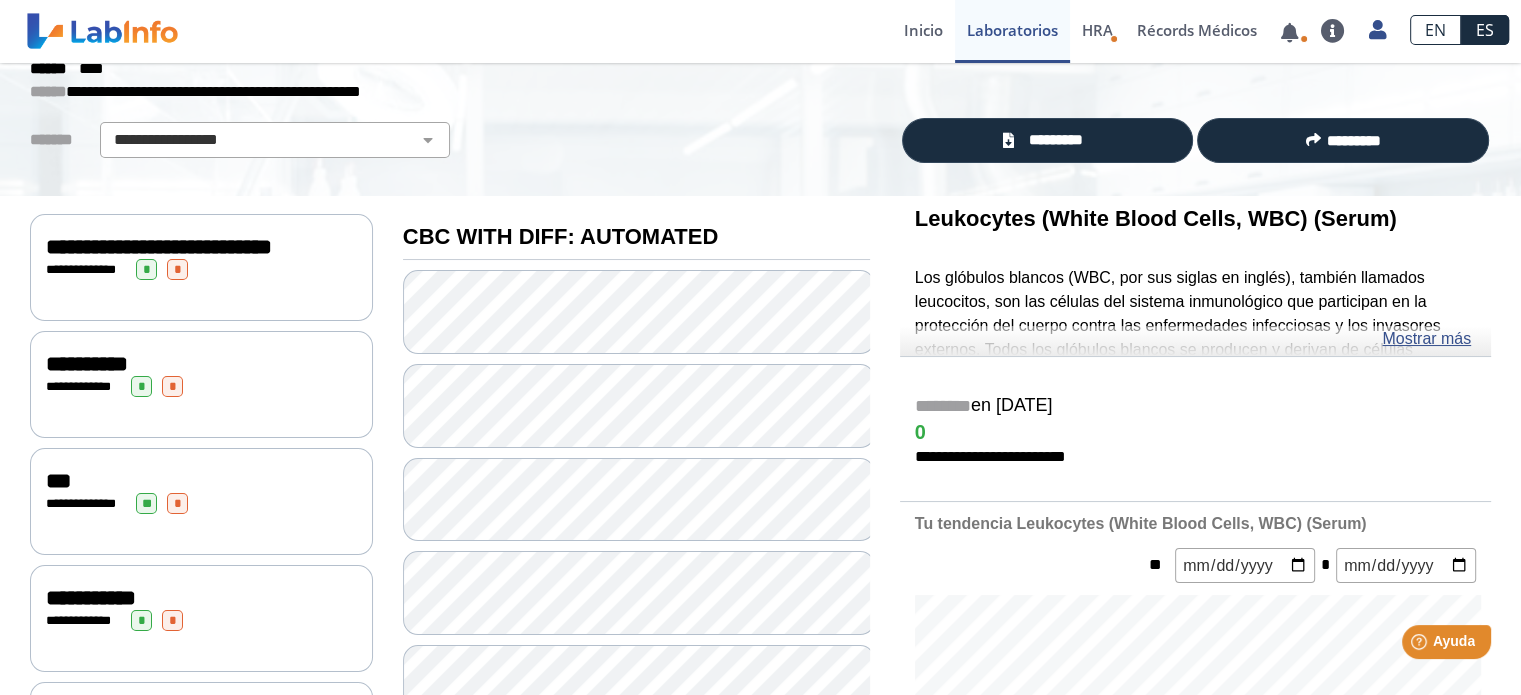 scroll, scrollTop: 0, scrollLeft: 0, axis: both 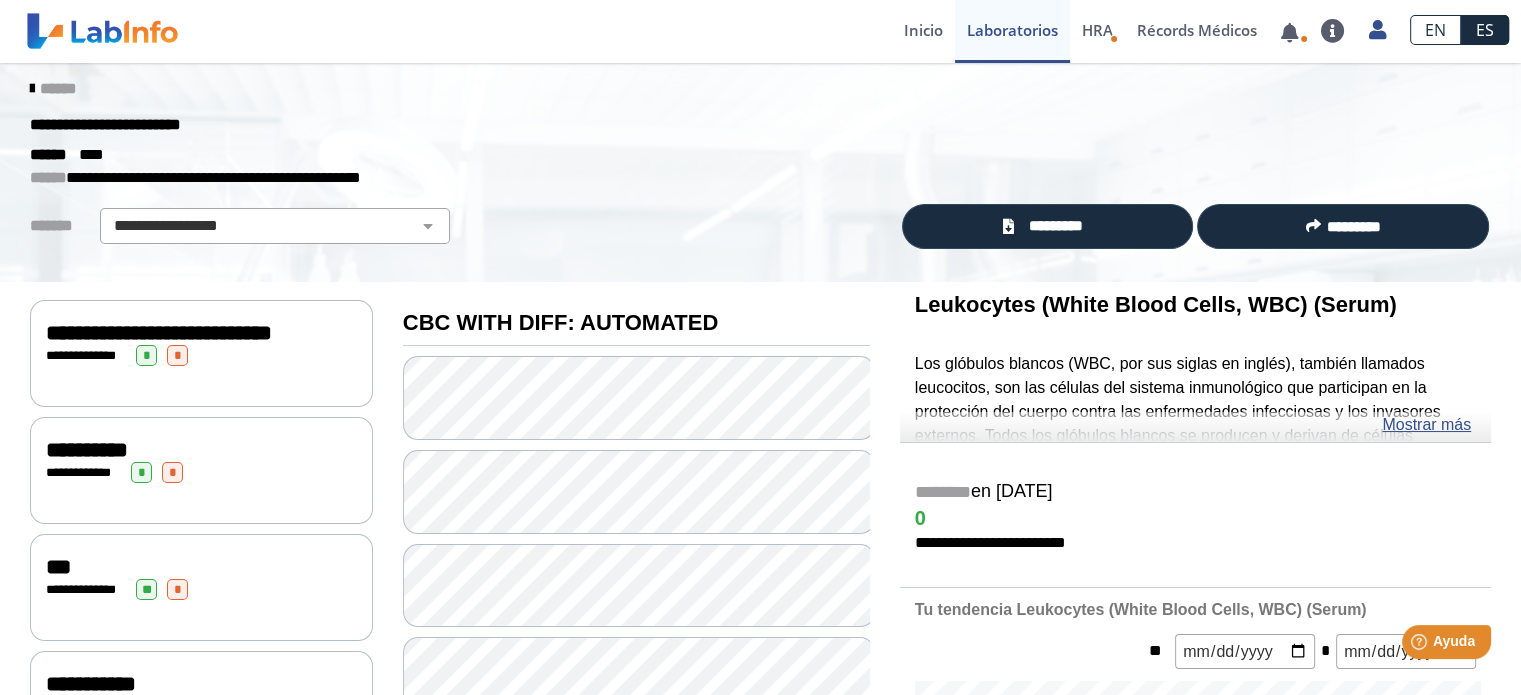 click on "**********" 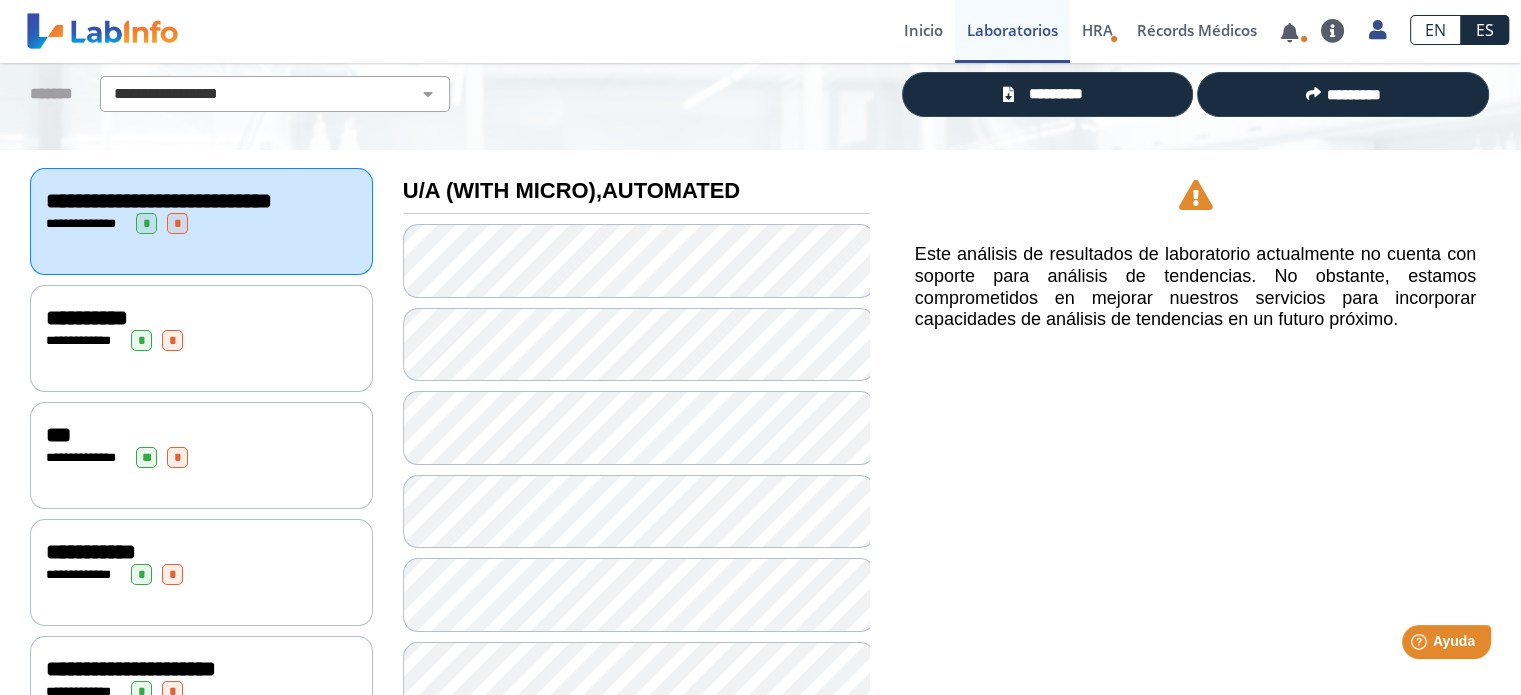 scroll, scrollTop: 168, scrollLeft: 0, axis: vertical 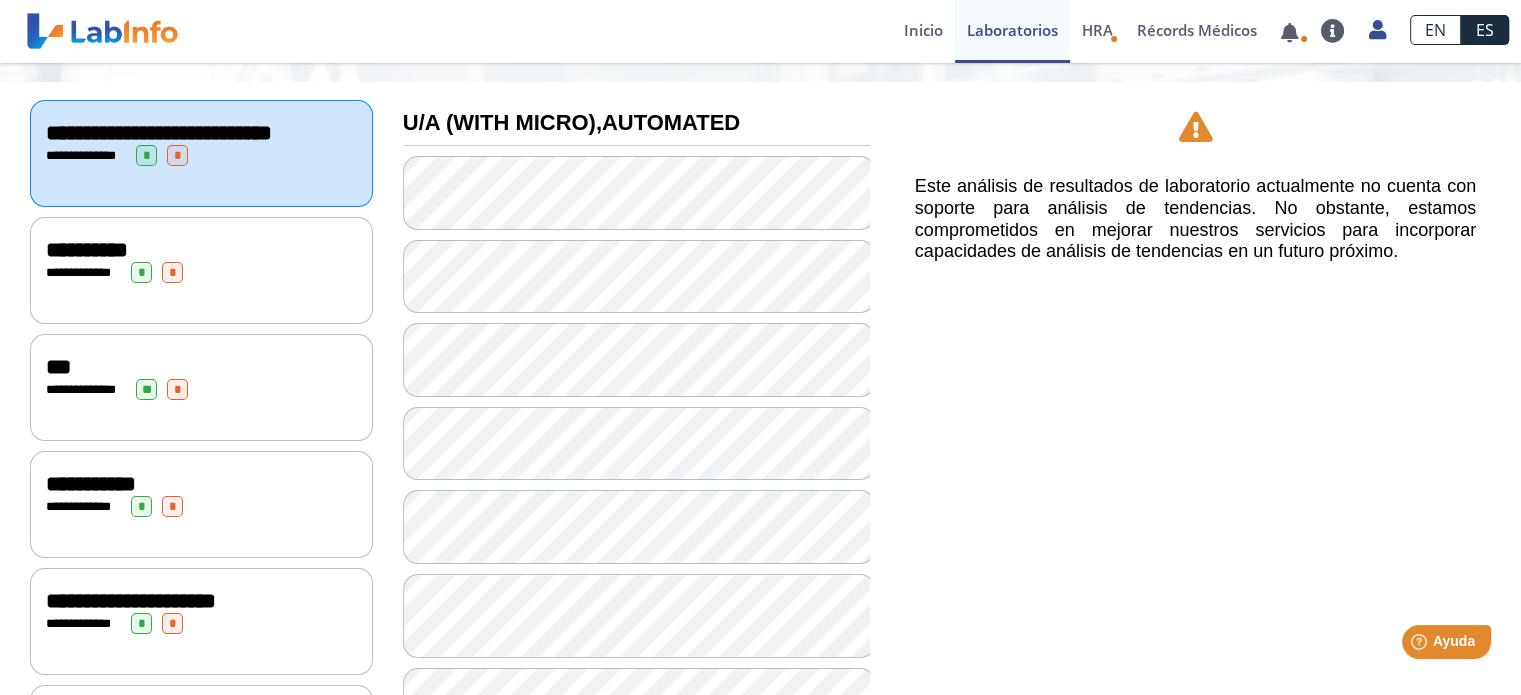 click on "**********" 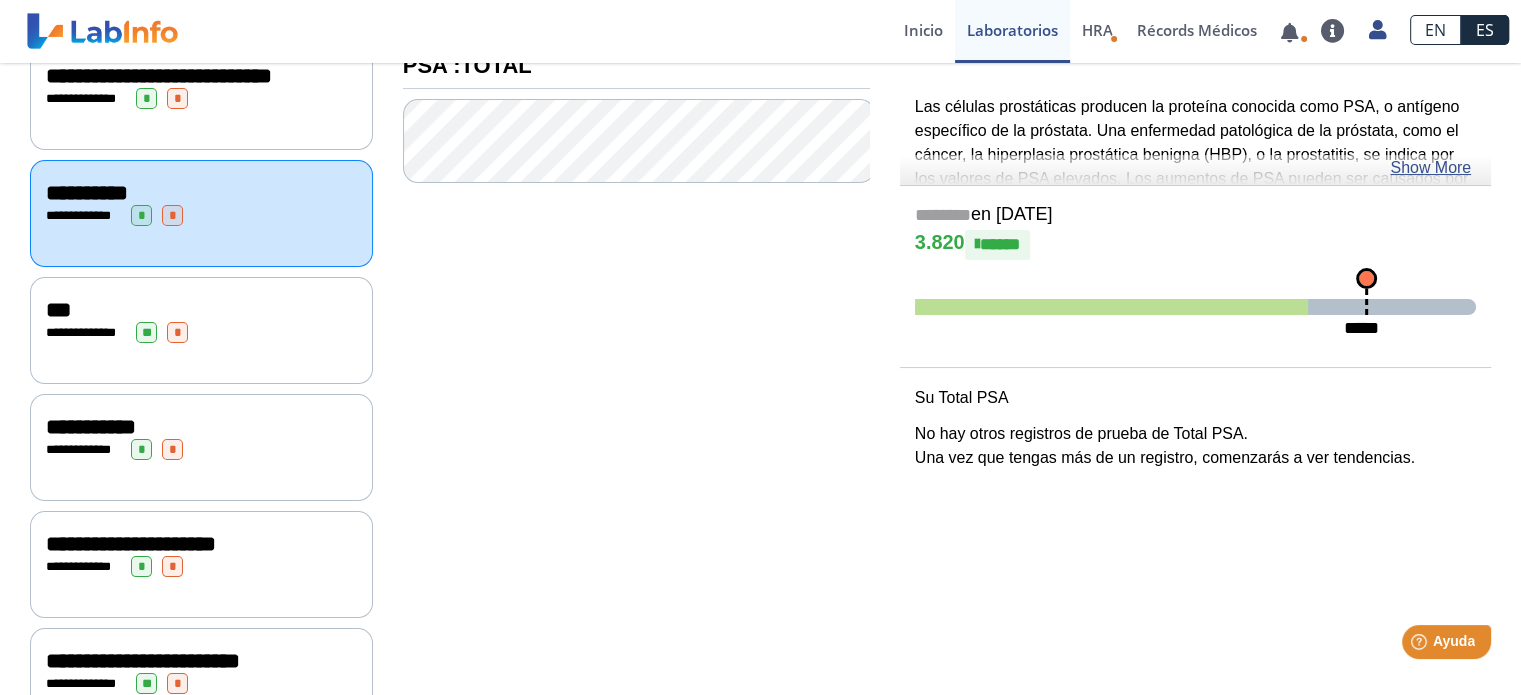 scroll, scrollTop: 276, scrollLeft: 0, axis: vertical 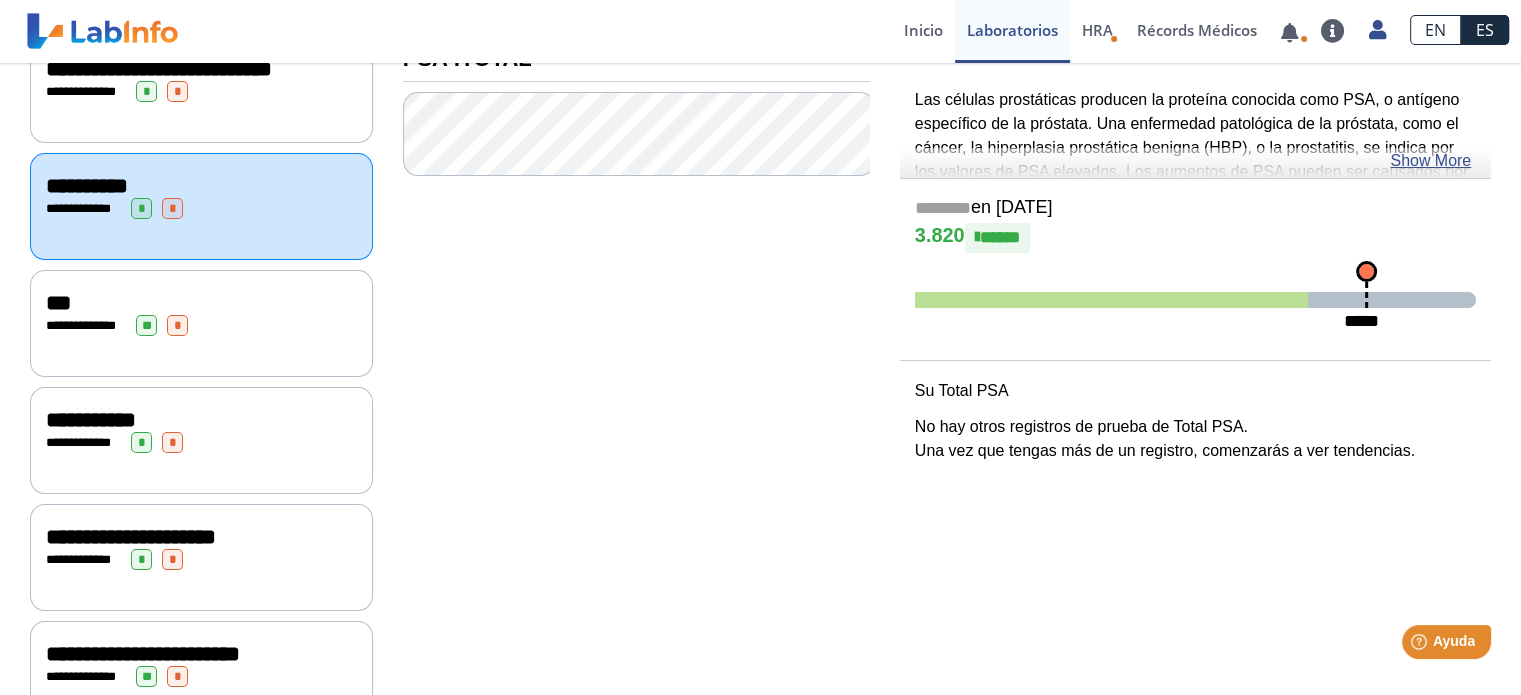 click on "**********" 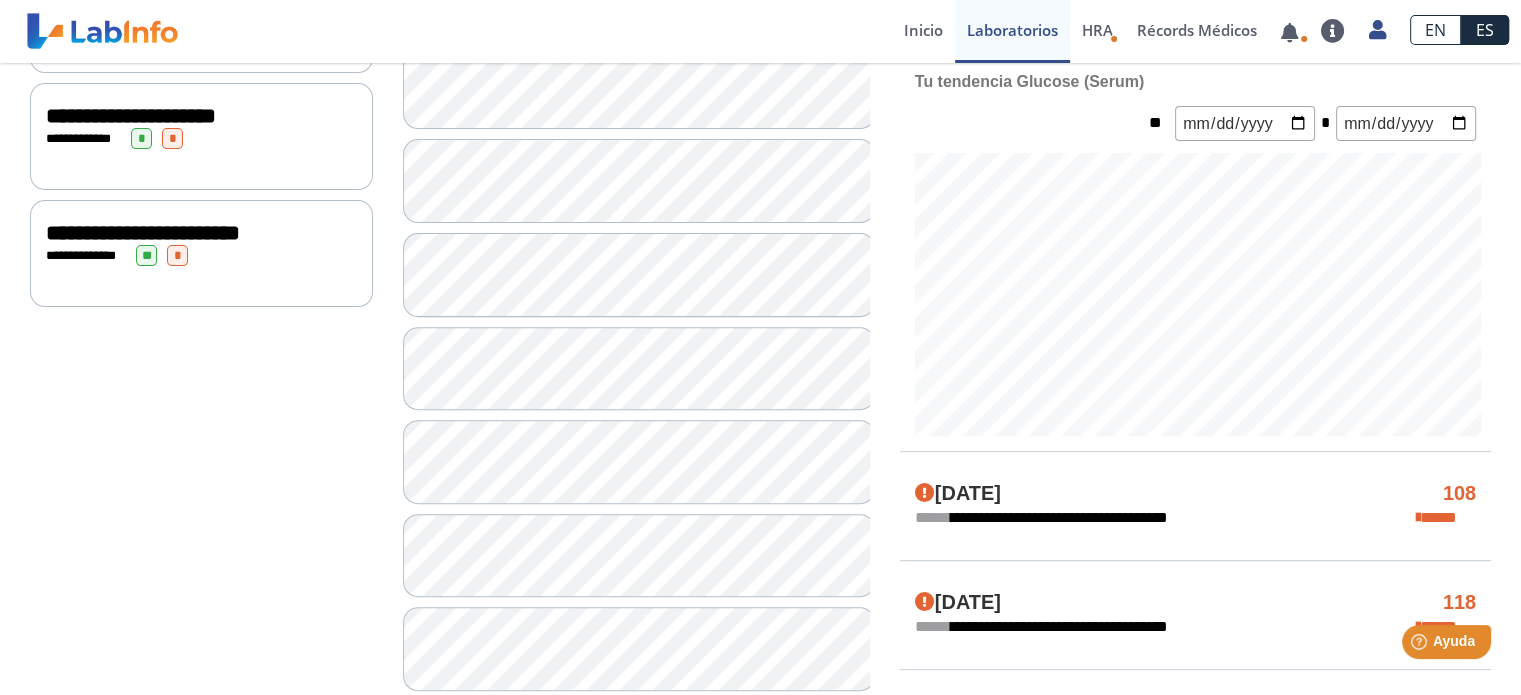 scroll, scrollTop: 0, scrollLeft: 0, axis: both 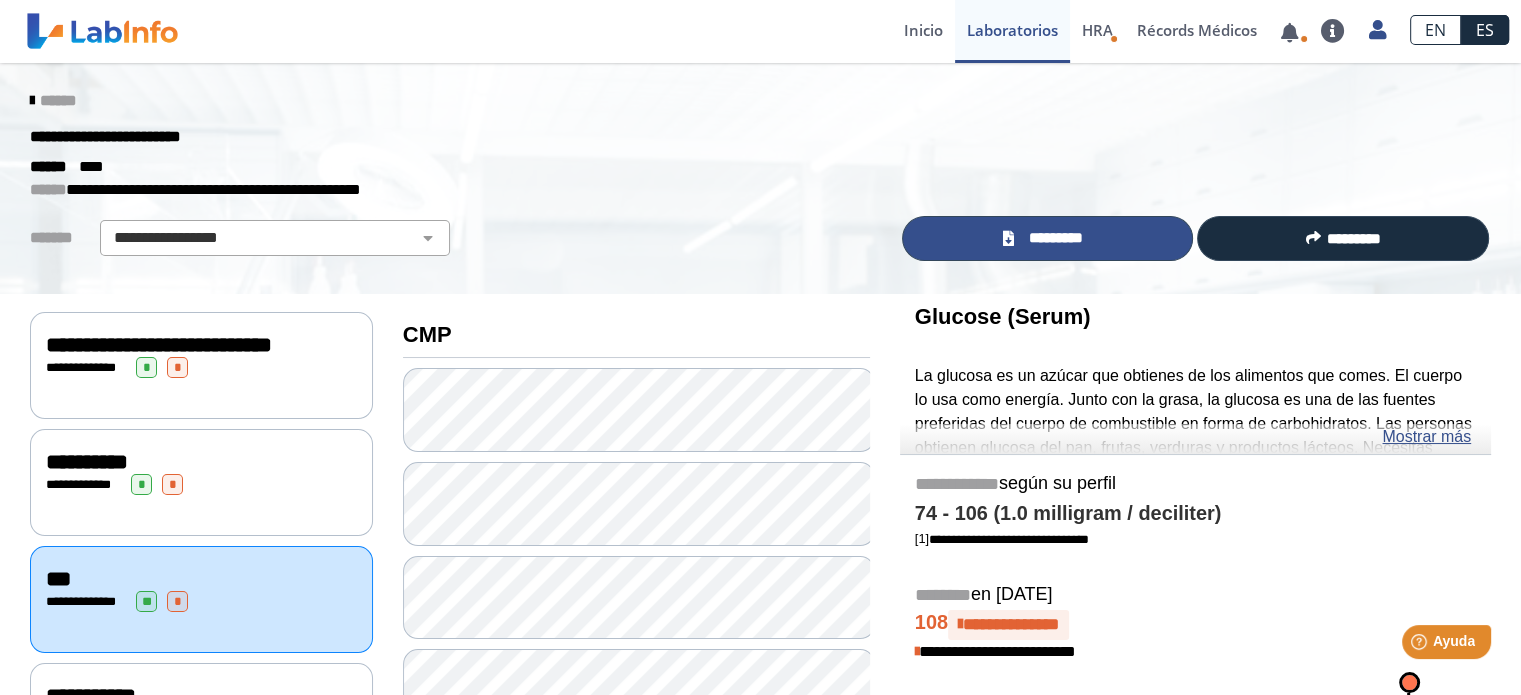 click on "*********" 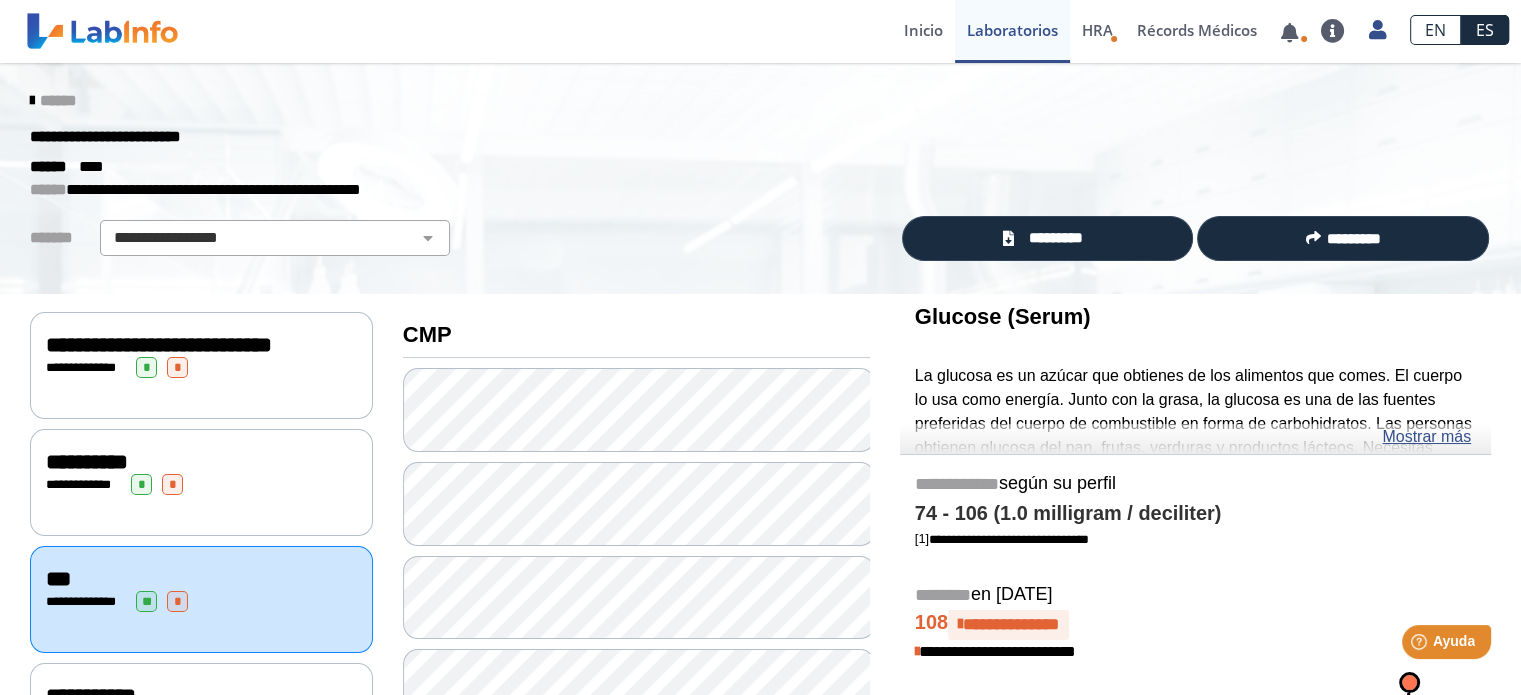 click at bounding box center [1506, 680] 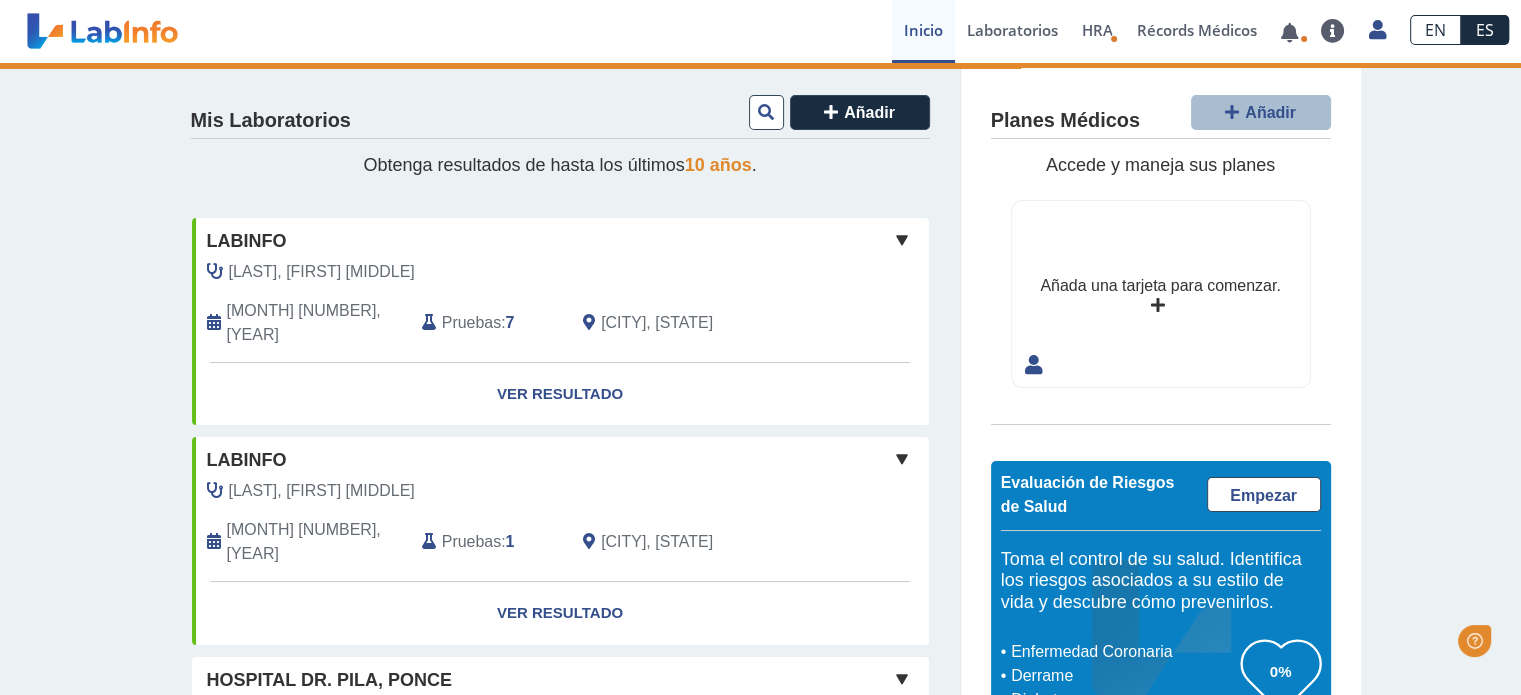 scroll, scrollTop: 0, scrollLeft: 0, axis: both 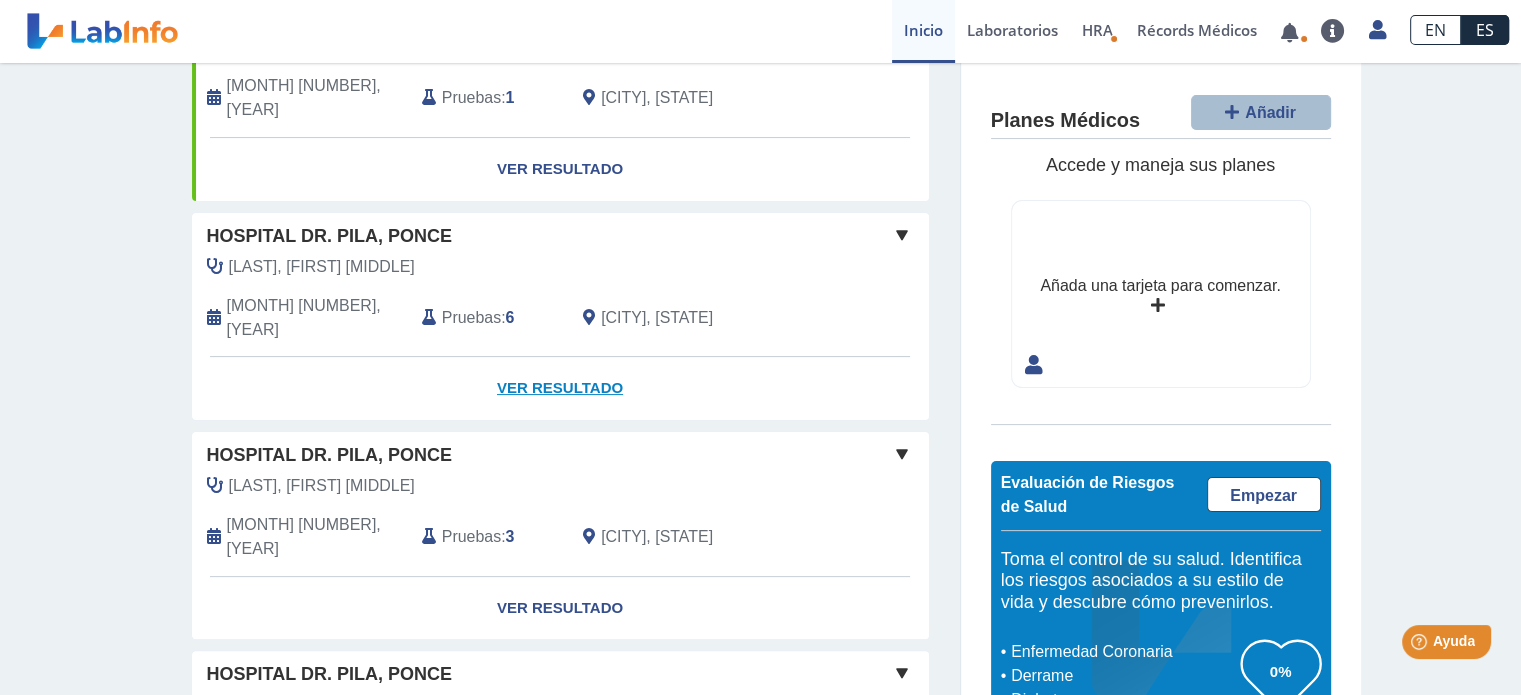 click on "Ver Resultado" 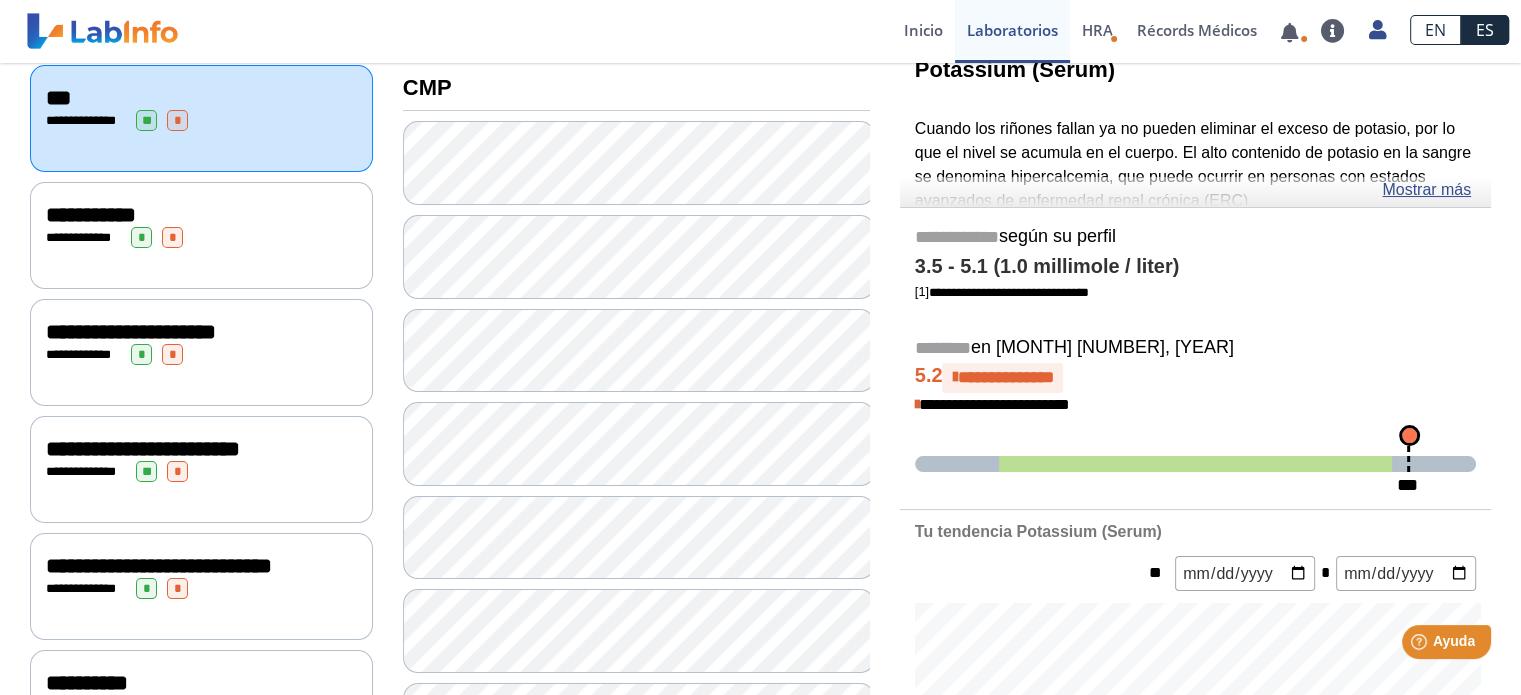 scroll, scrollTop: 252, scrollLeft: 0, axis: vertical 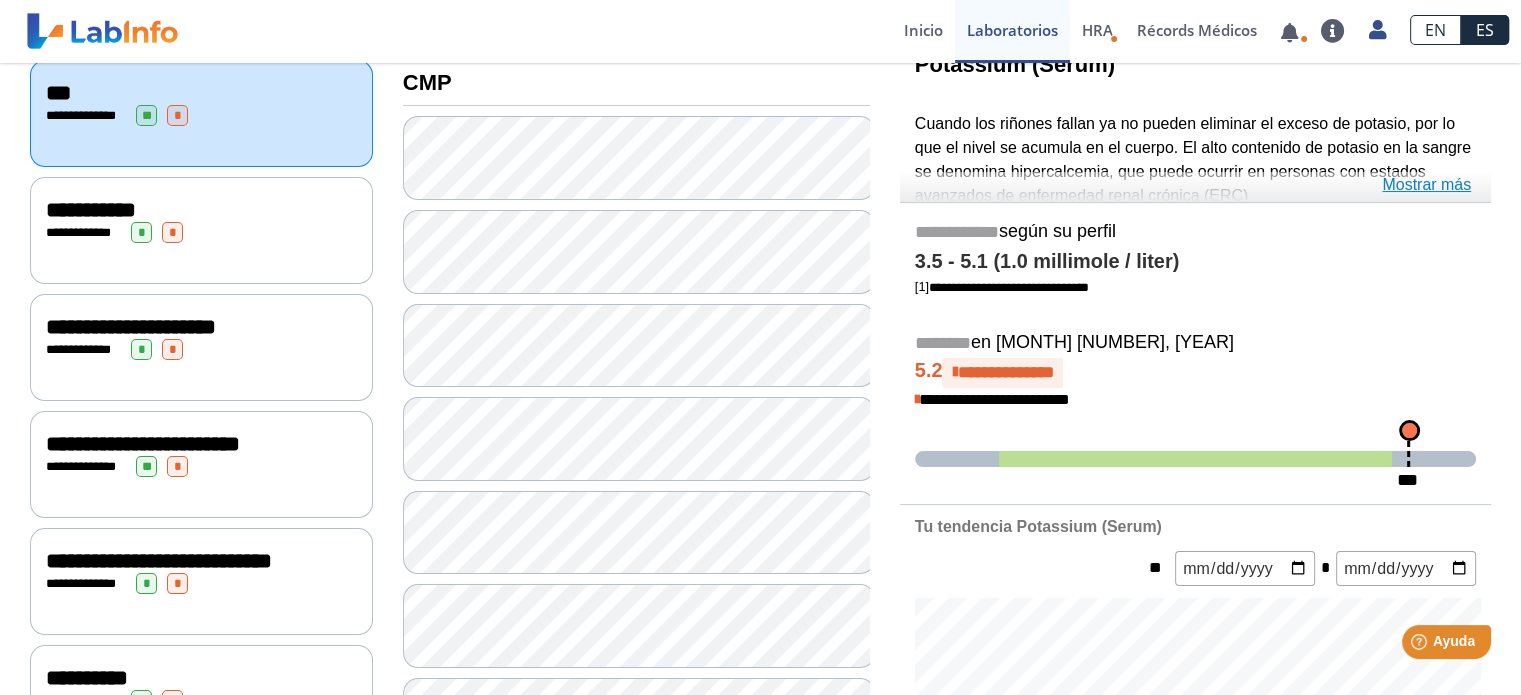 click on "Mostrar más" 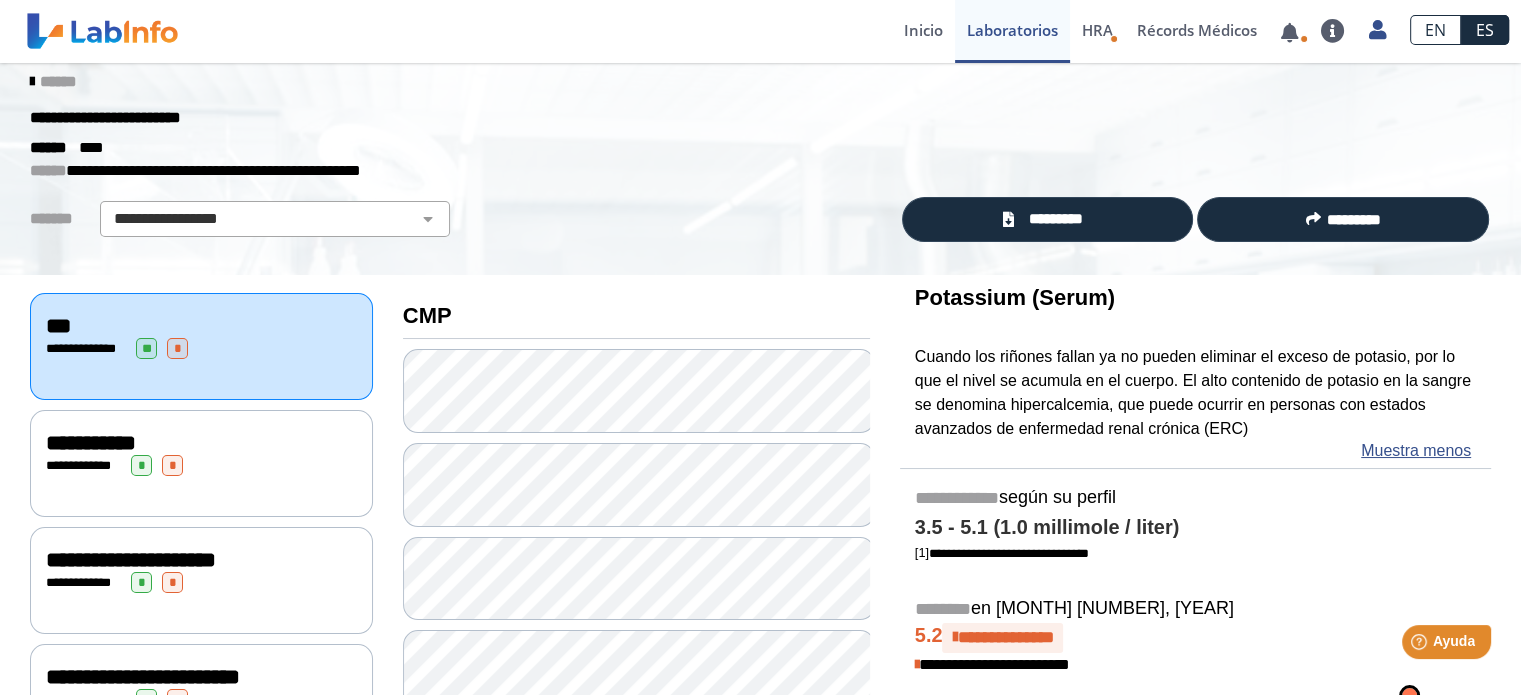 scroll, scrollTop: 16, scrollLeft: 0, axis: vertical 